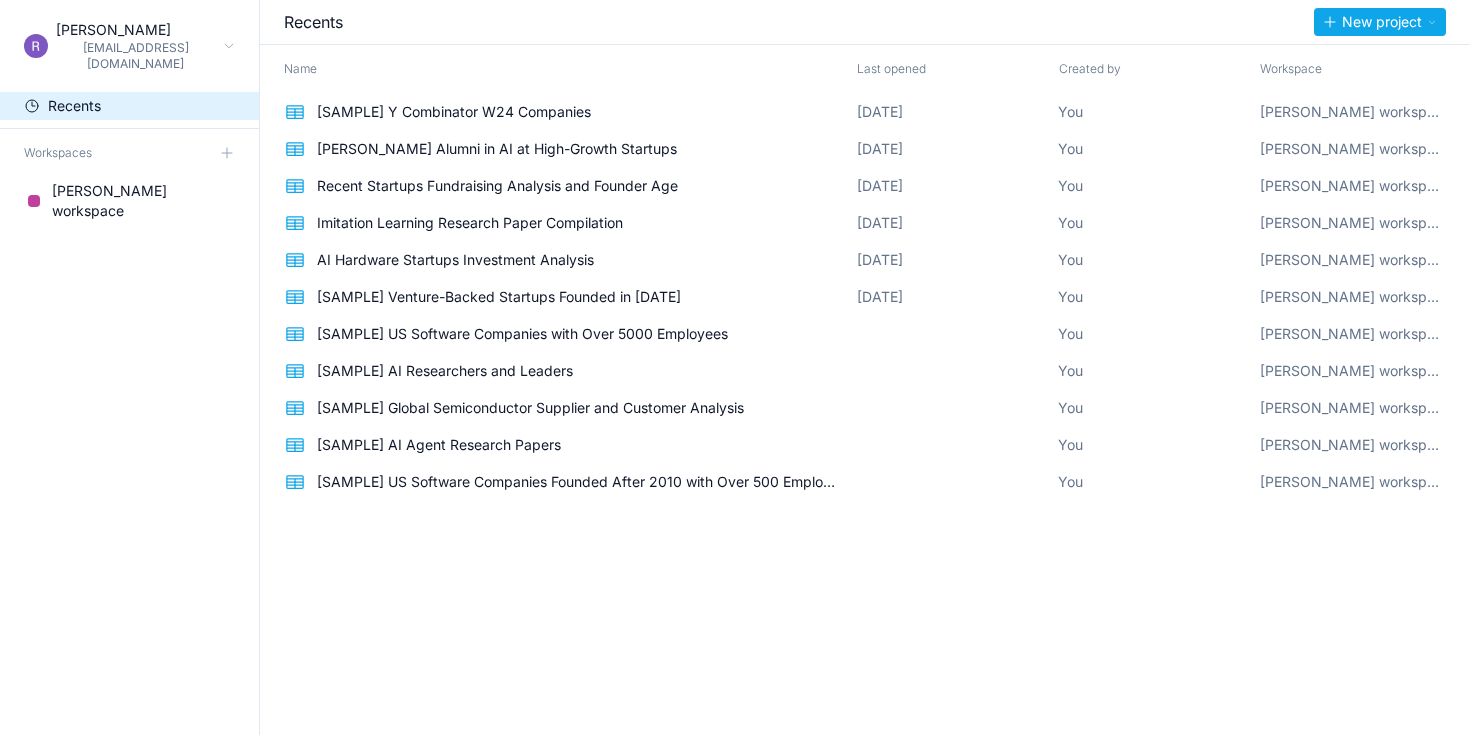 scroll, scrollTop: 0, scrollLeft: 0, axis: both 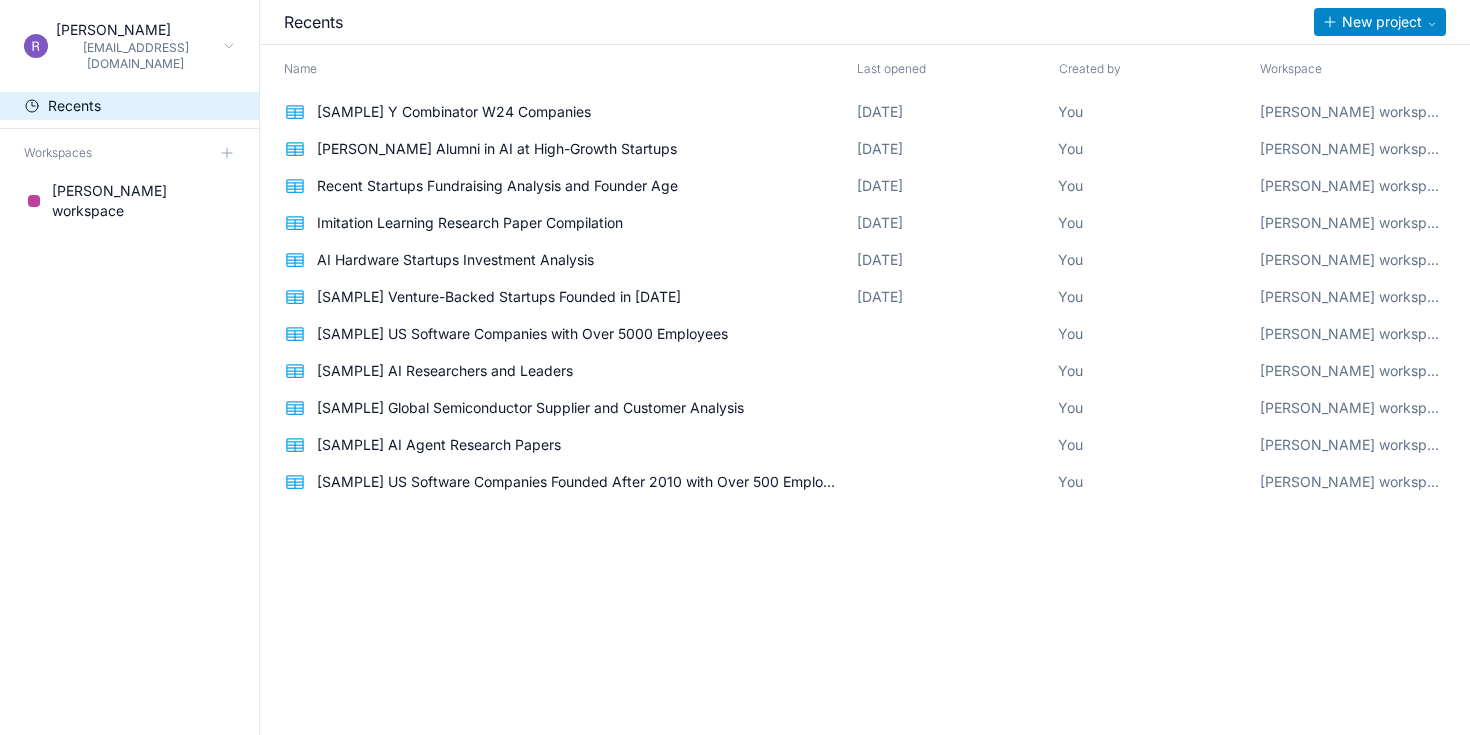 click on "New project" at bounding box center (1382, 22) 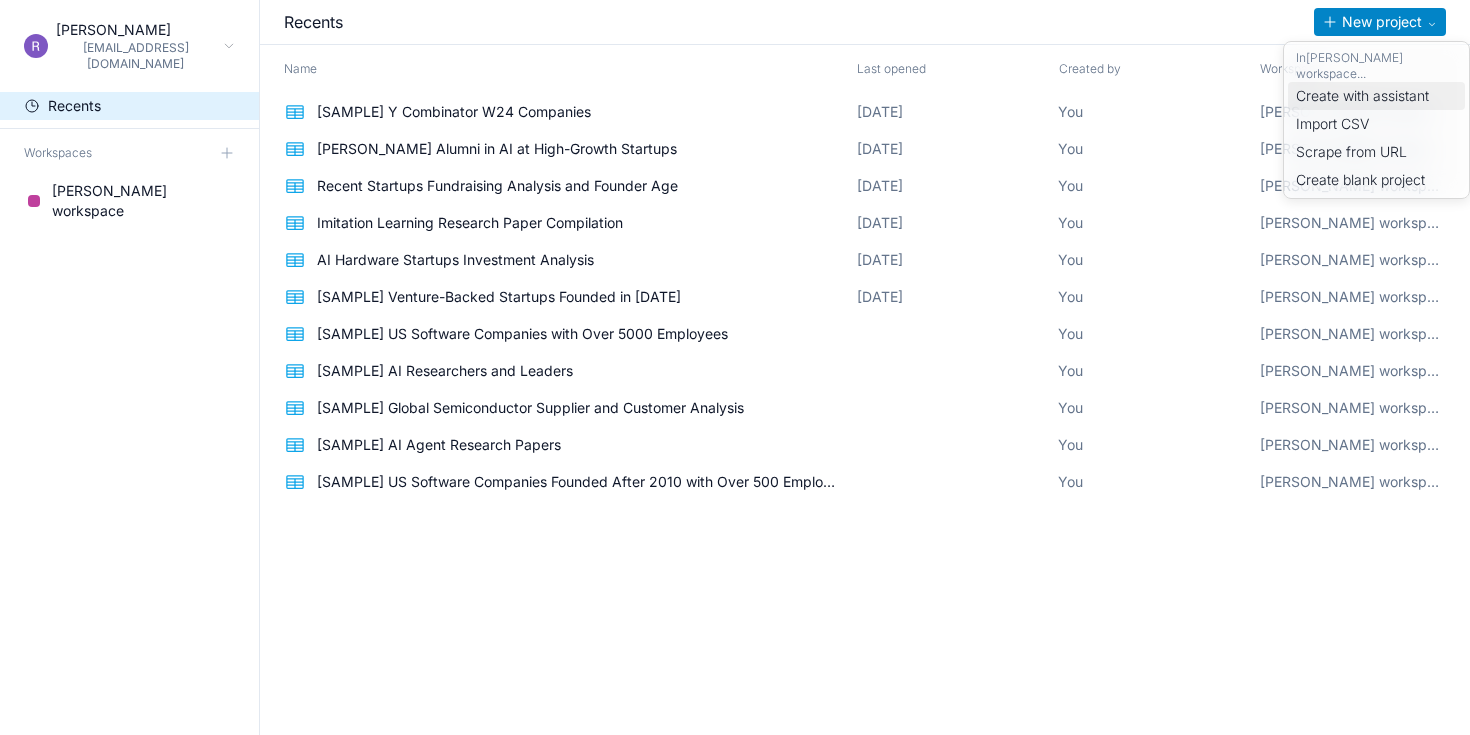click on "Create with assistant" at bounding box center [1376, 96] 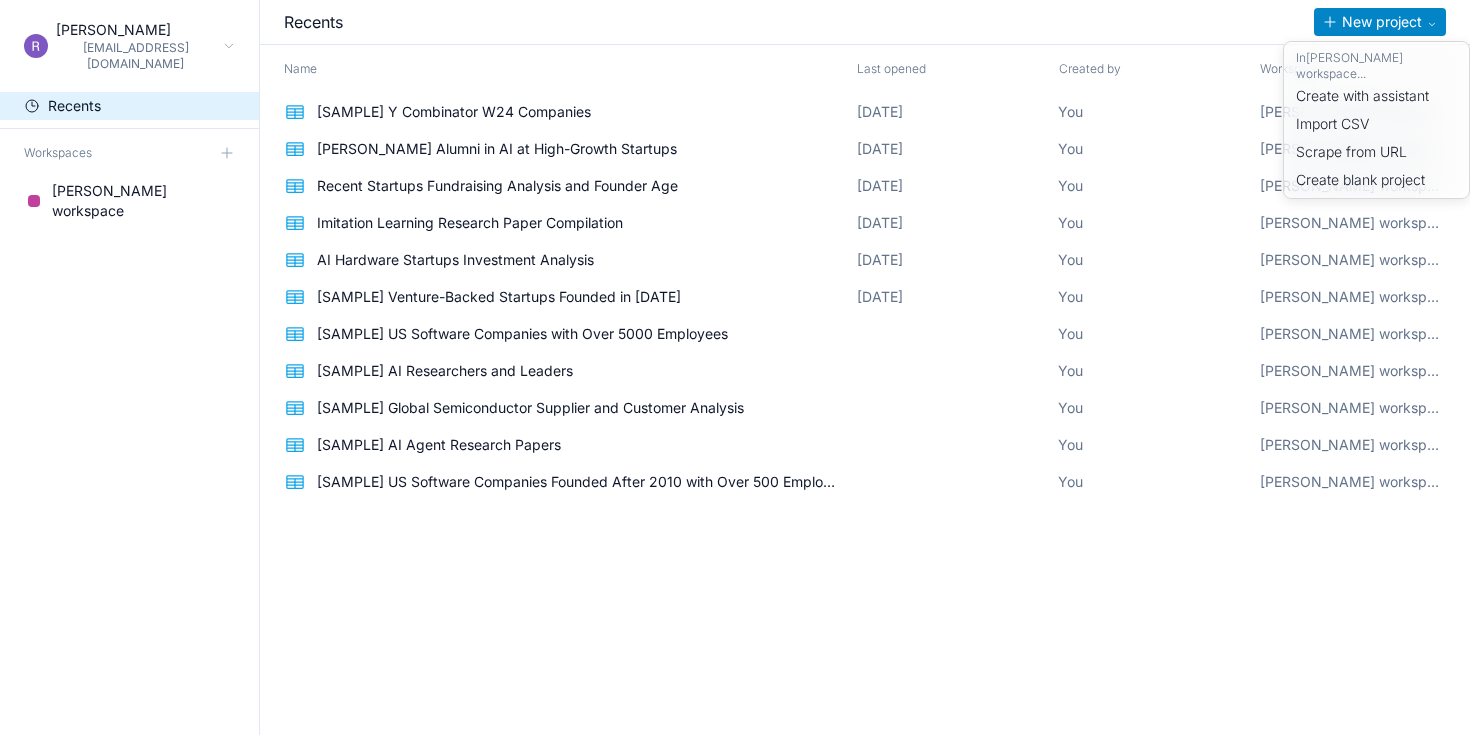 select on "*****" 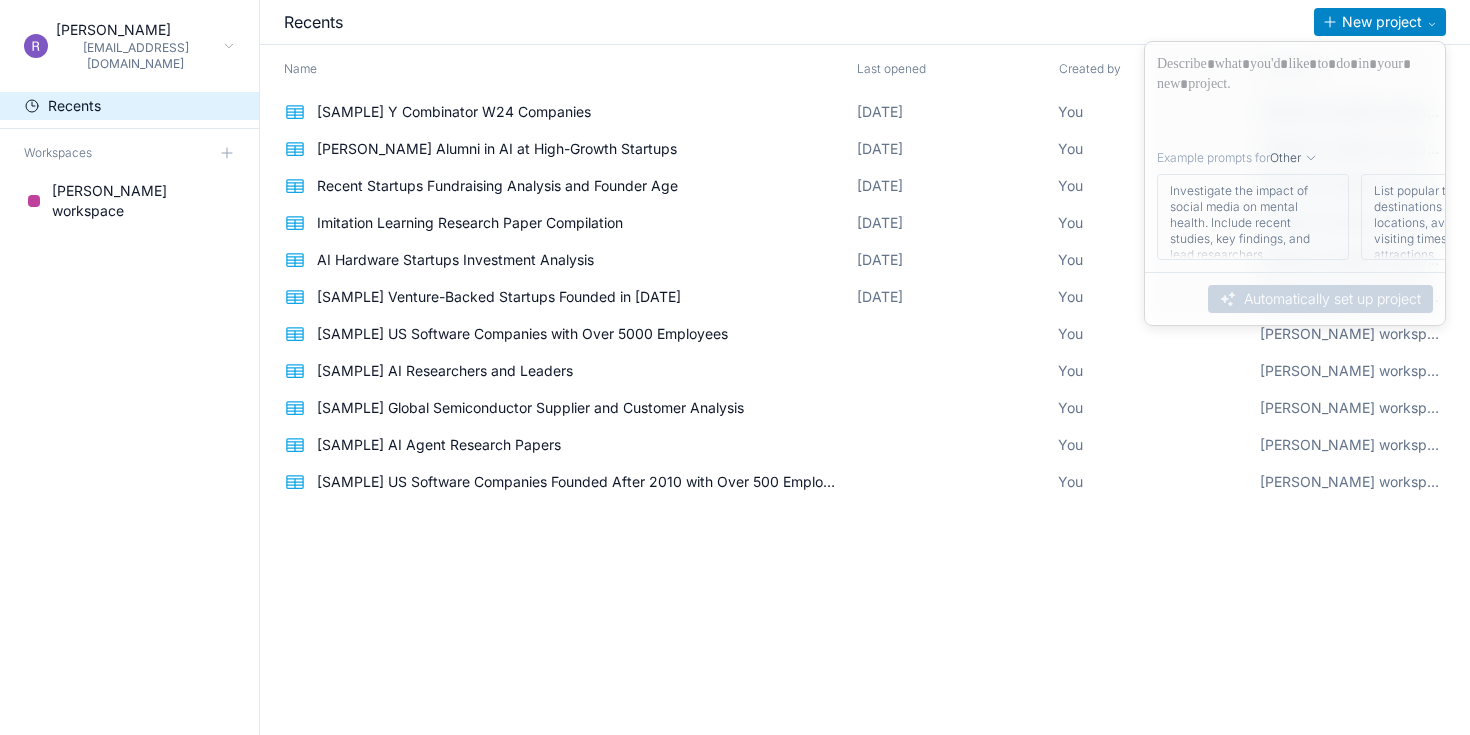 click at bounding box center (1295, 92) 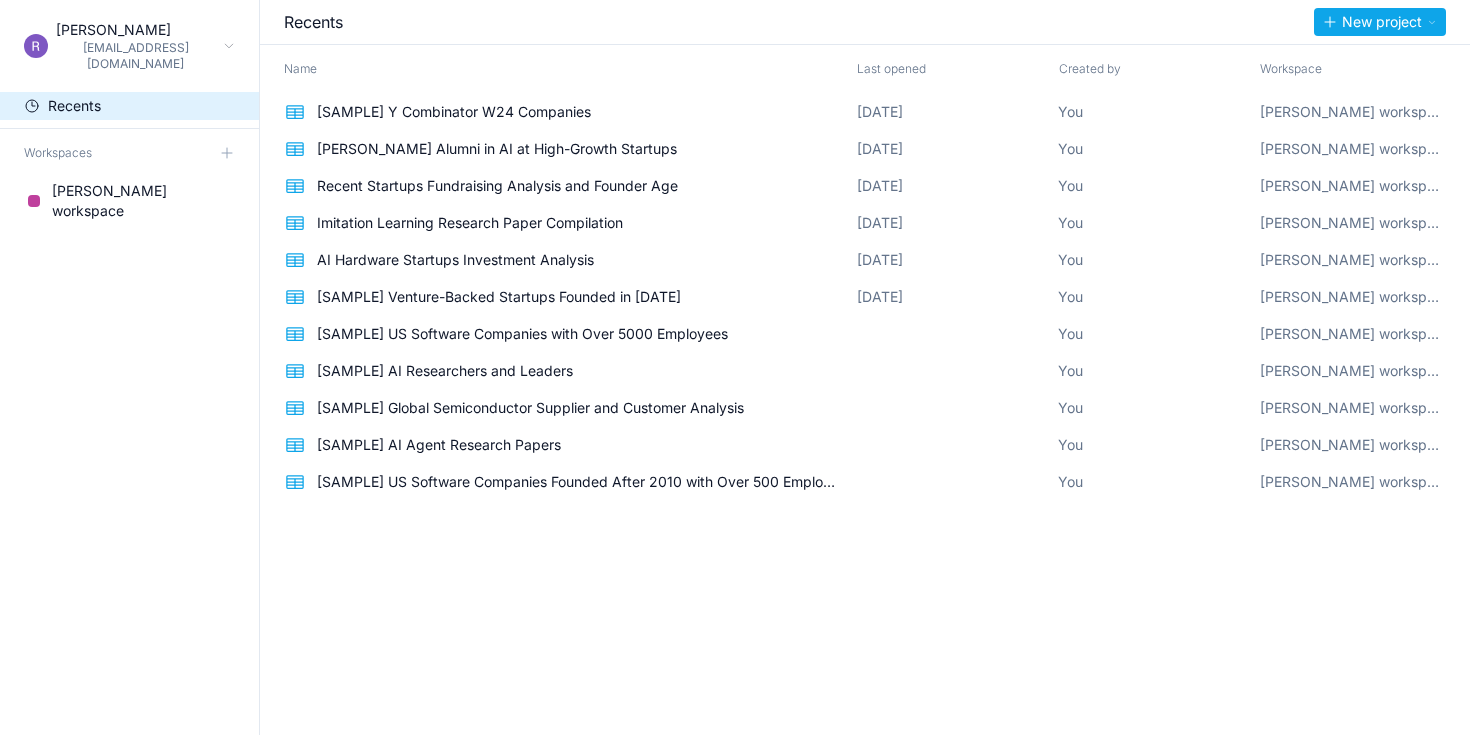 click on "Recents     New project       Name   Last opened   Created by   Workspace     [SAMPLE] Y Combinator W24 Companies   [DATE]   You   [PERSON_NAME] workspace     [PERSON_NAME] Alumni in AI at High-Growth Startups   [DATE]   You   [PERSON_NAME] workspace     Recent Startups Fundraising Analysis and Founder Age   [DEMOGRAPHIC_DATA][DATE]   You   [PERSON_NAME] workspace     Imitation Learning Research Paper Compilation   [DATE]   You   [PERSON_NAME] workspace     AI Hardware Startups Investment Analysis   [DATE]   You   [PERSON_NAME] workspace     [SAMPLE] Venture-Backed Startups Founded in [DATE]   [DATE]   You   [PERSON_NAME] workspace     [SAMPLE] US Software Companies with Over 5000 Employees     You   [PERSON_NAME] workspace     [SAMPLE] AI Researchers and Leaders     You   Rymon's workspace     [SAMPLE] Global Semiconductor Supplier and Customer Analysis     You   [PERSON_NAME] workspace     [SAMPLE] AI Agent Research Papers     You   [PERSON_NAME] workspace     [SAMPLE] US Software Companies Founded After 2010 with Over 500 Employees     You" at bounding box center (865, 367) 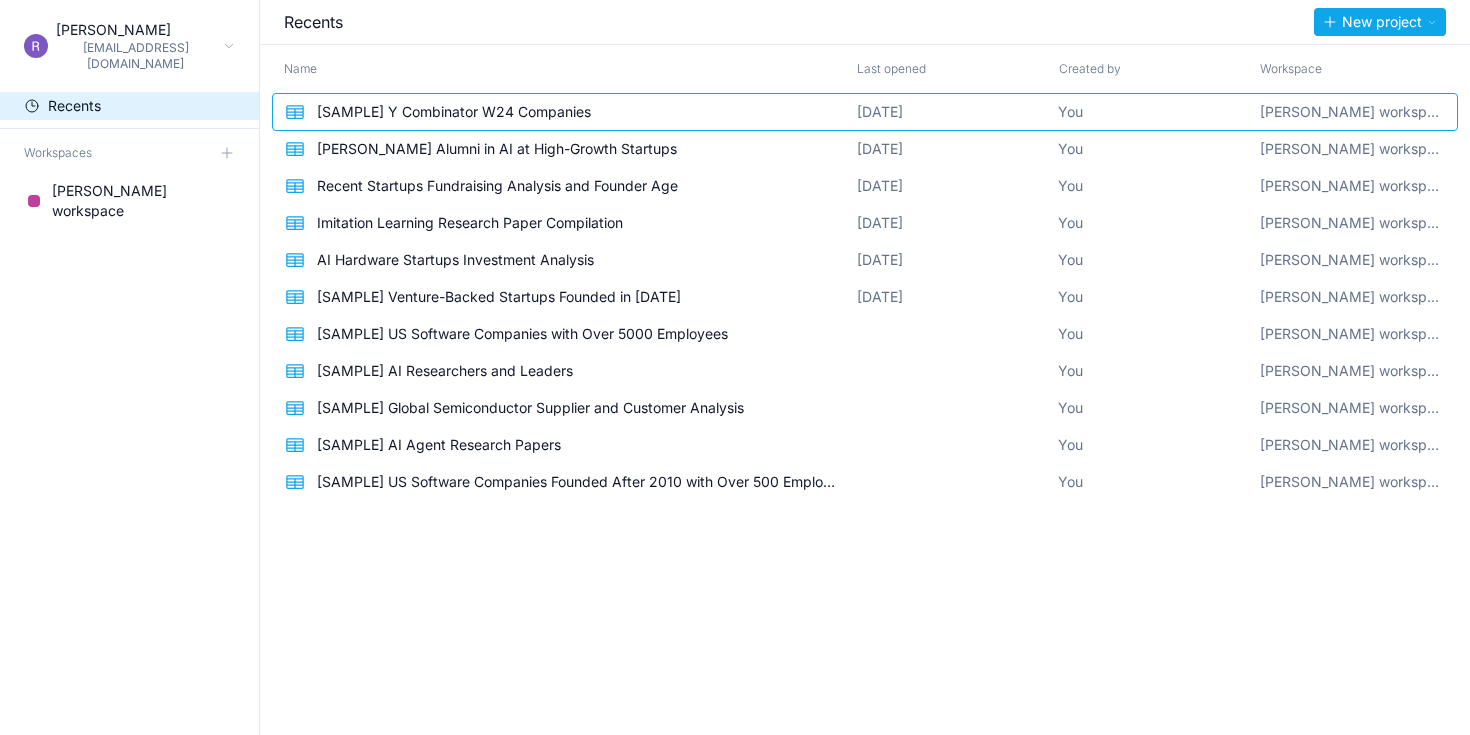 click on "[SAMPLE] Y Combinator W24 Companies" at bounding box center (454, 112) 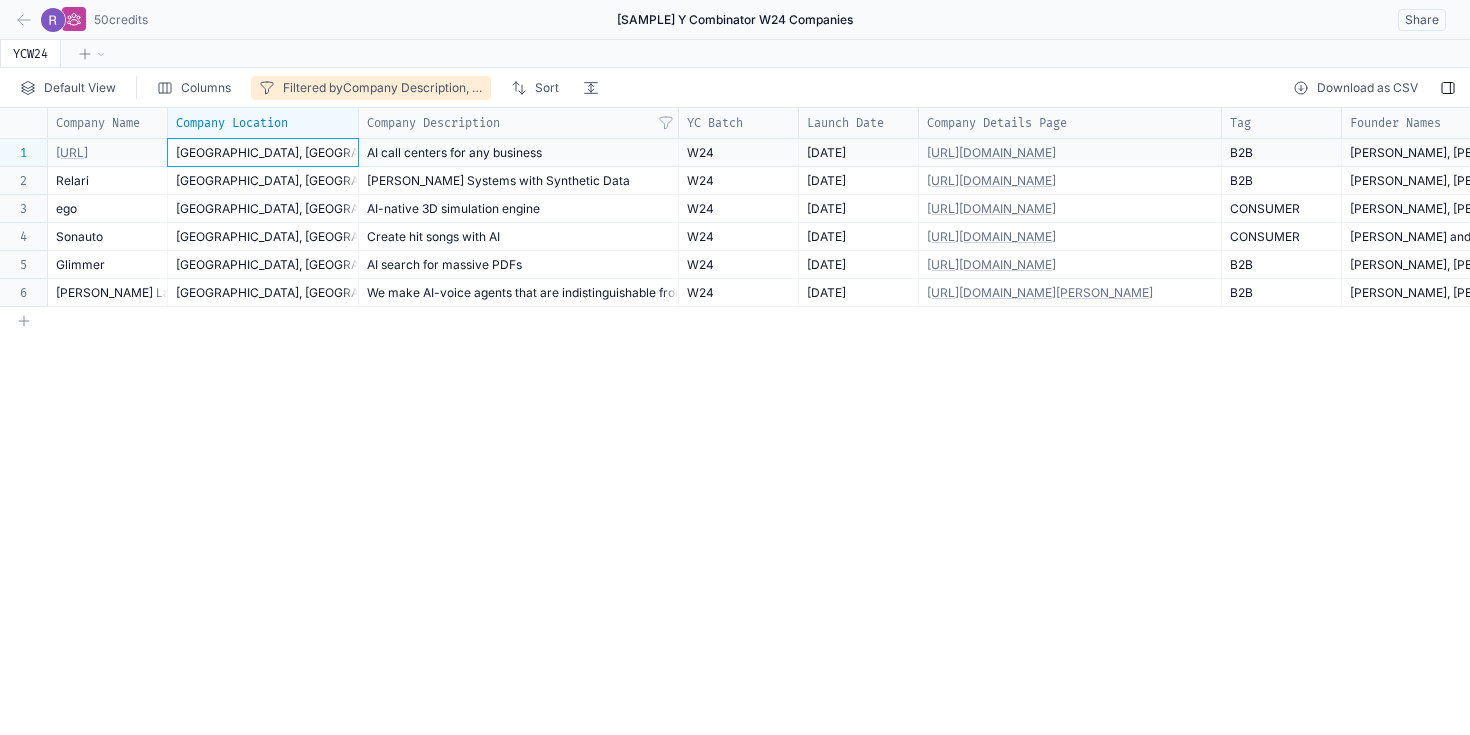 click on "[GEOGRAPHIC_DATA], [GEOGRAPHIC_DATA], [GEOGRAPHIC_DATA]" at bounding box center (263, 152) 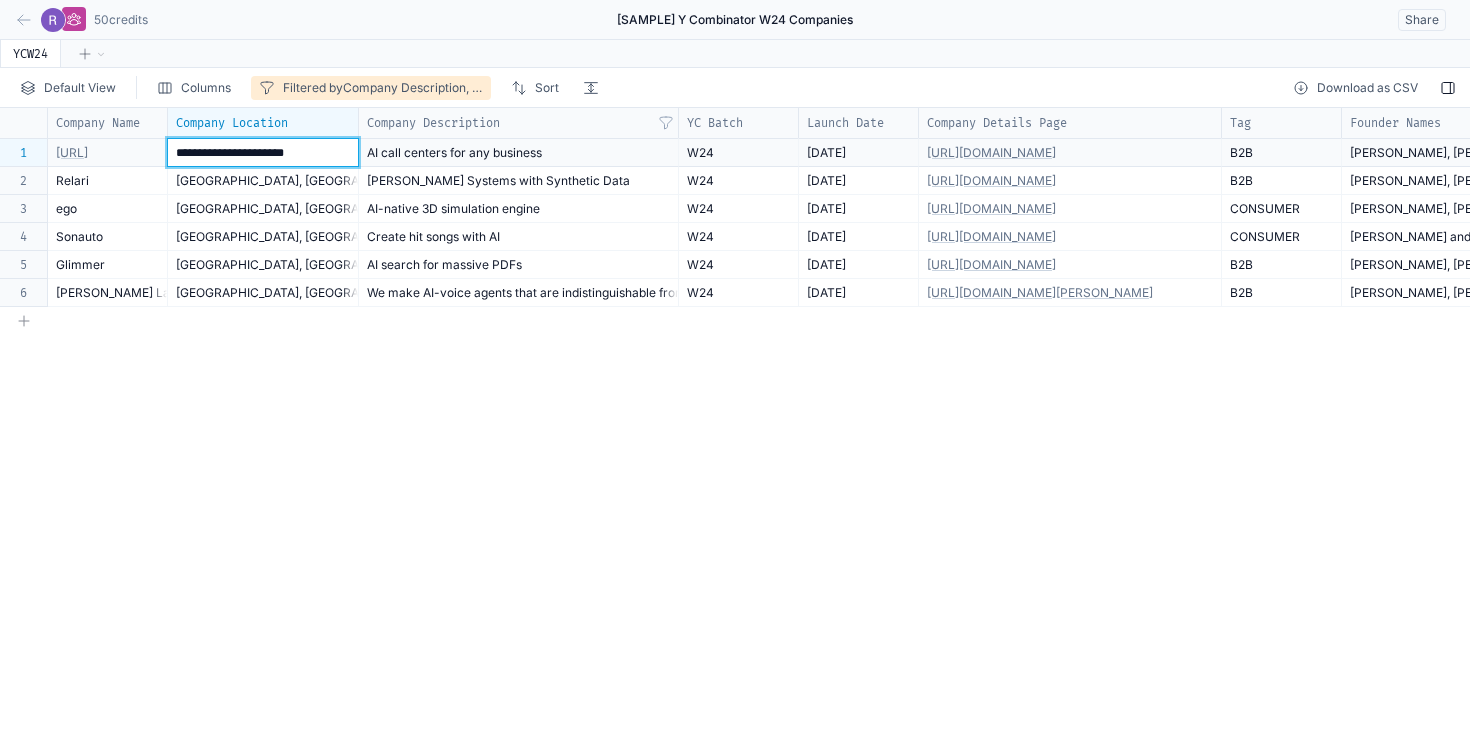 click 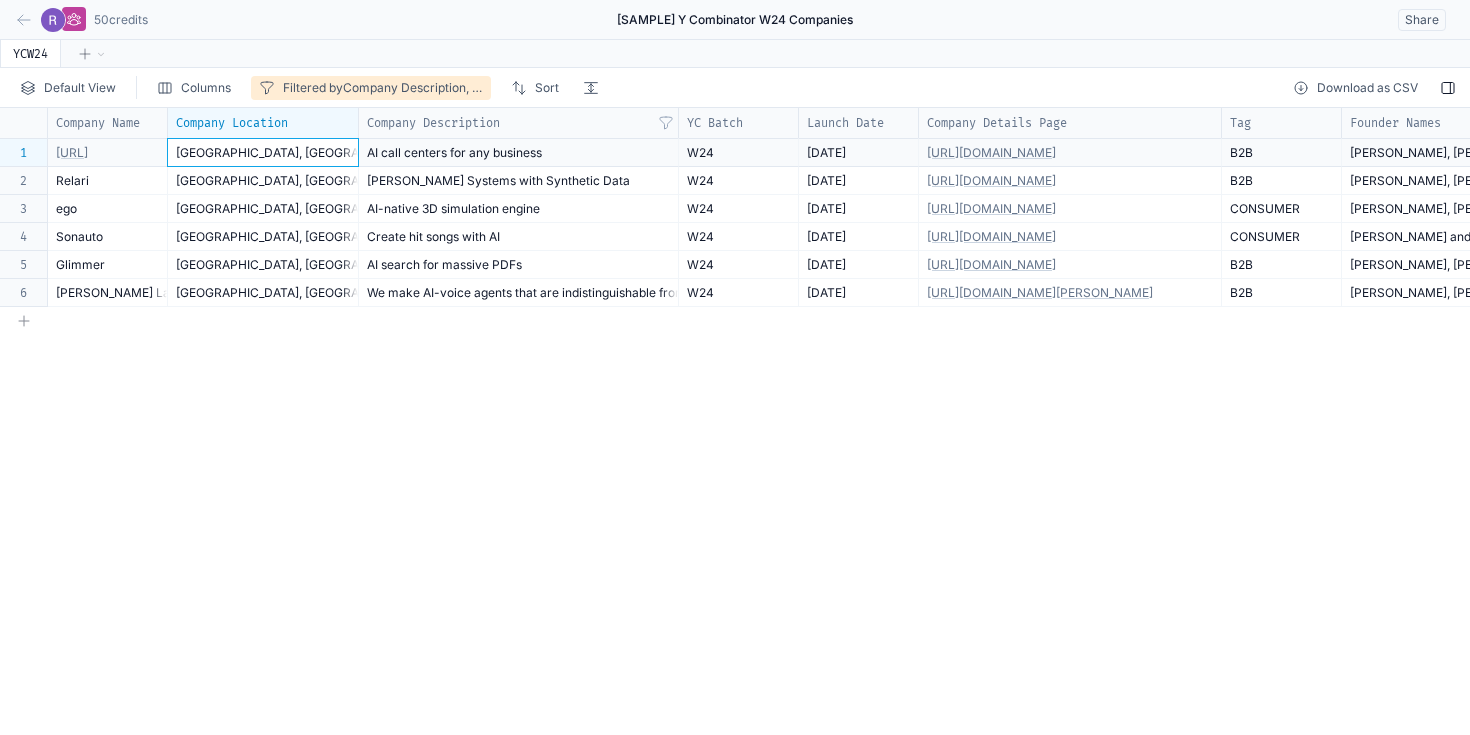 click on "[GEOGRAPHIC_DATA], [GEOGRAPHIC_DATA], [GEOGRAPHIC_DATA]" at bounding box center (263, 152) 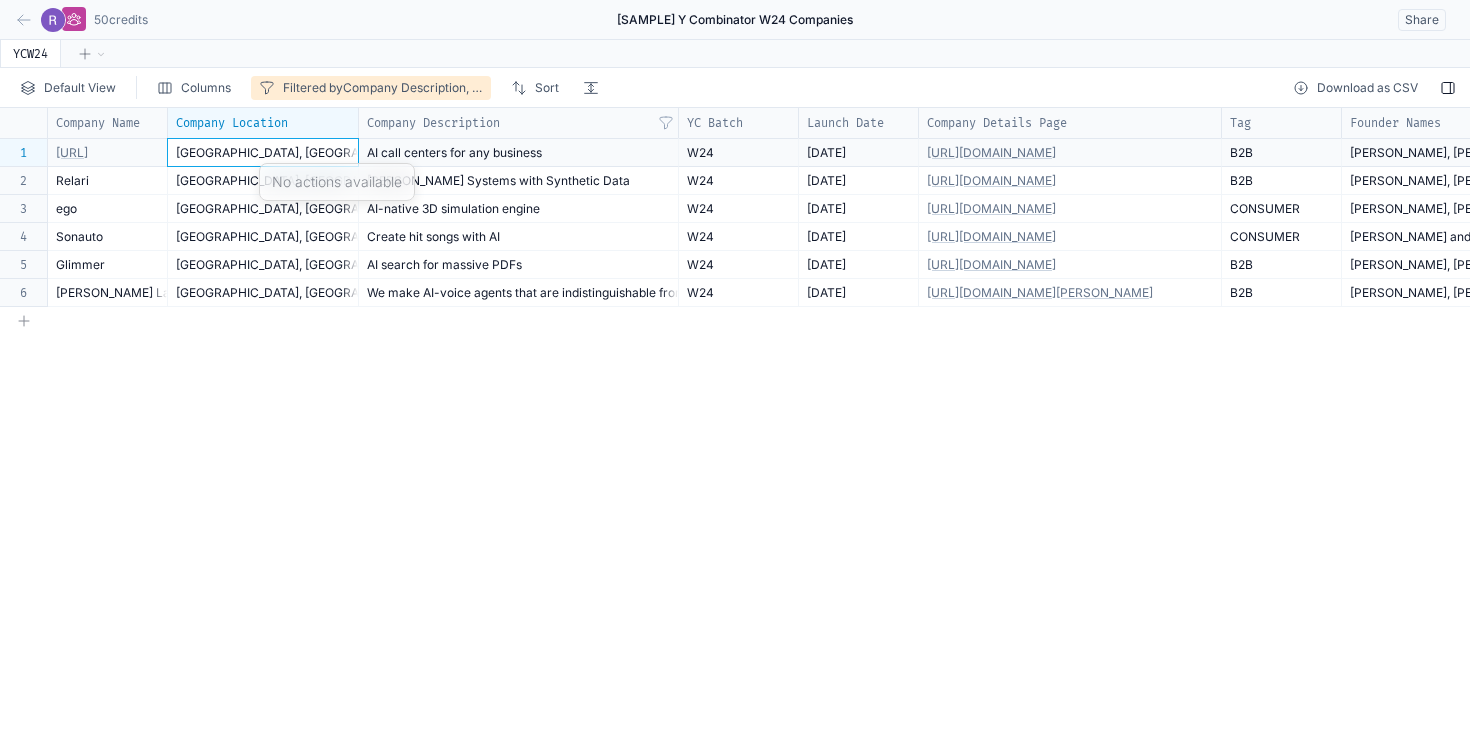 click 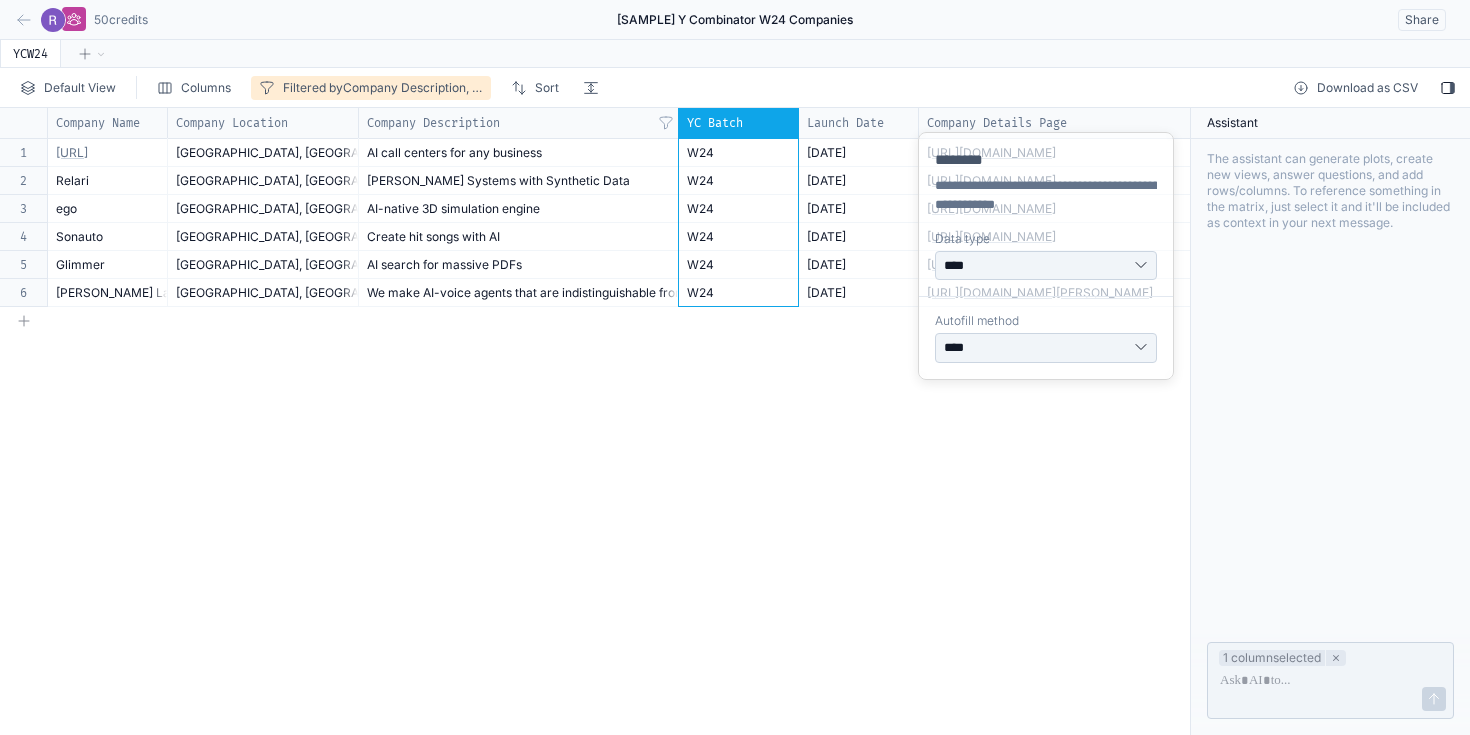 click on "YC Batch" at bounding box center (715, 123) 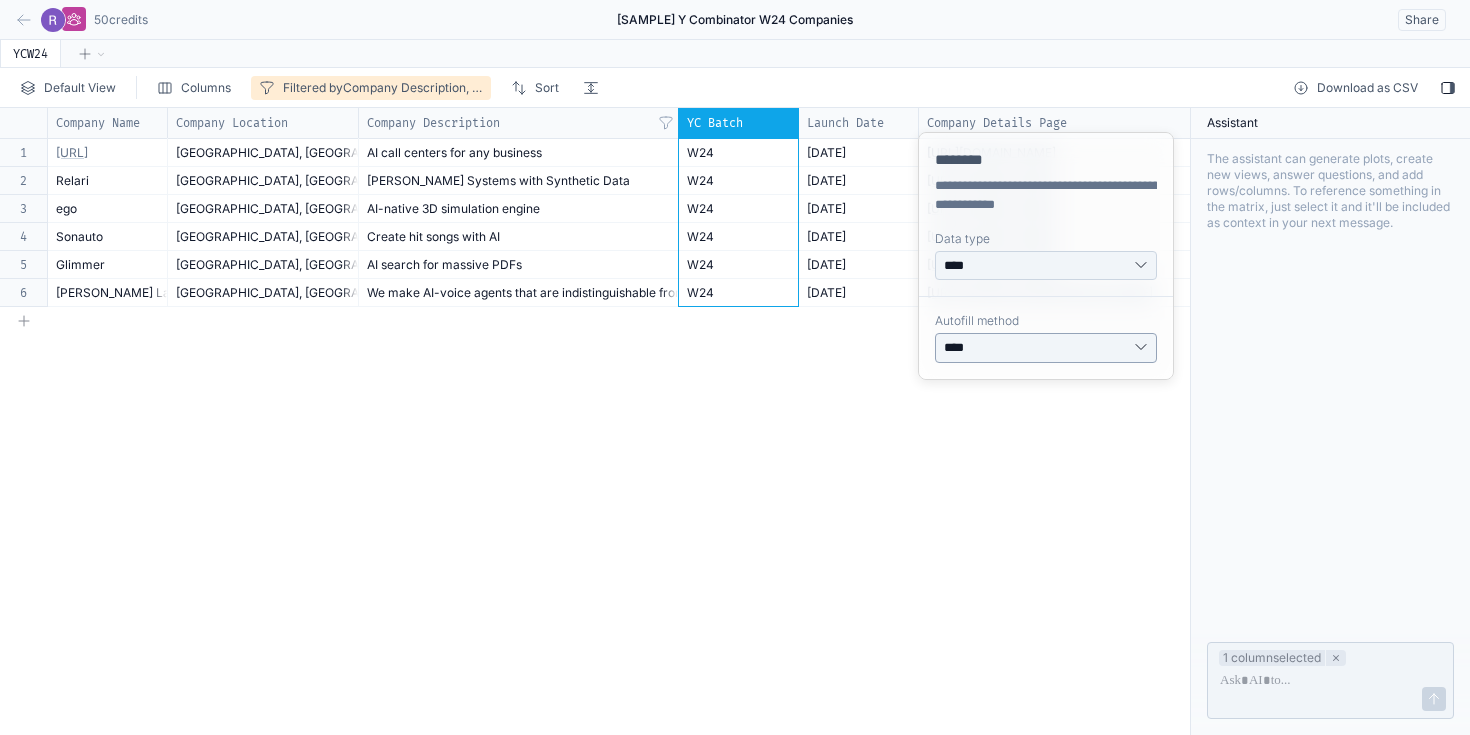 click on "**********" at bounding box center [1046, 348] 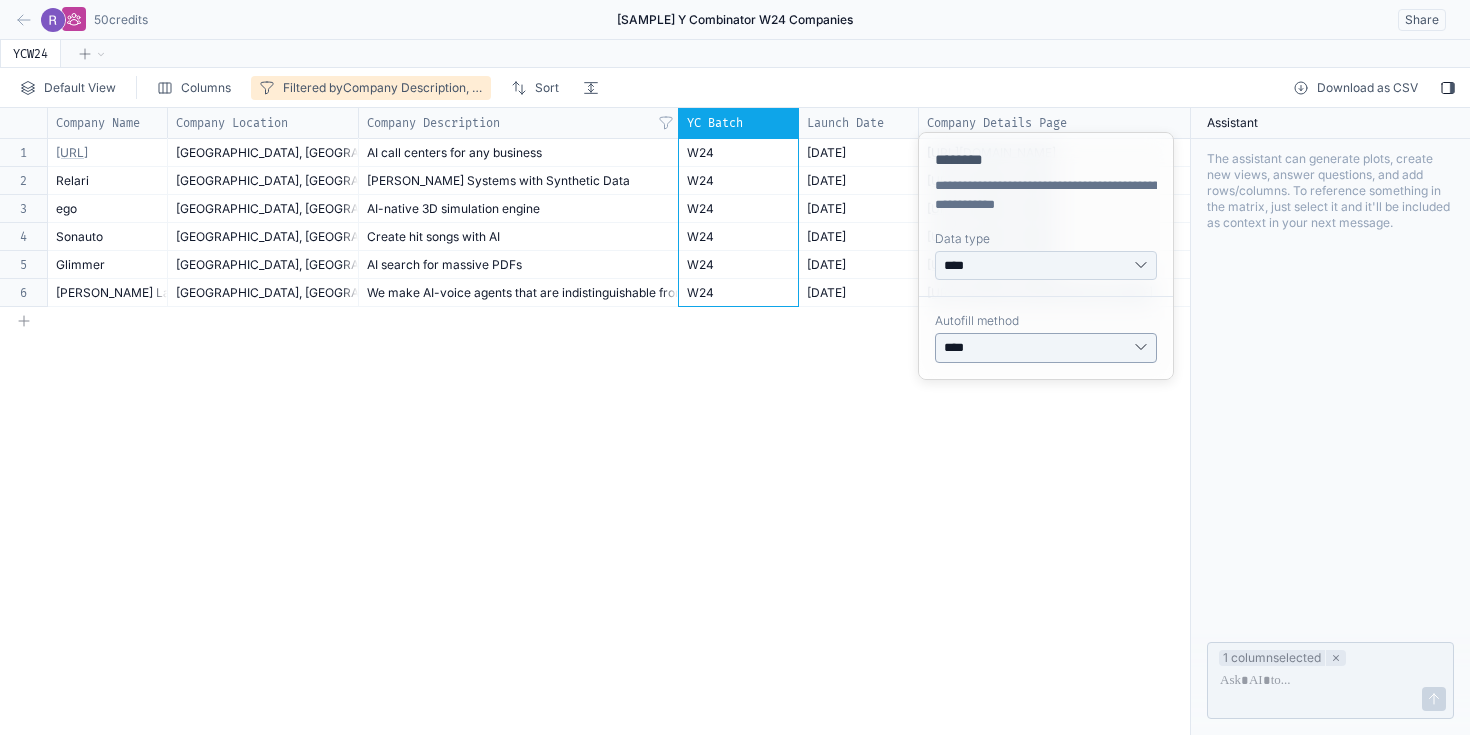 click on "**********" at bounding box center (1046, 348) 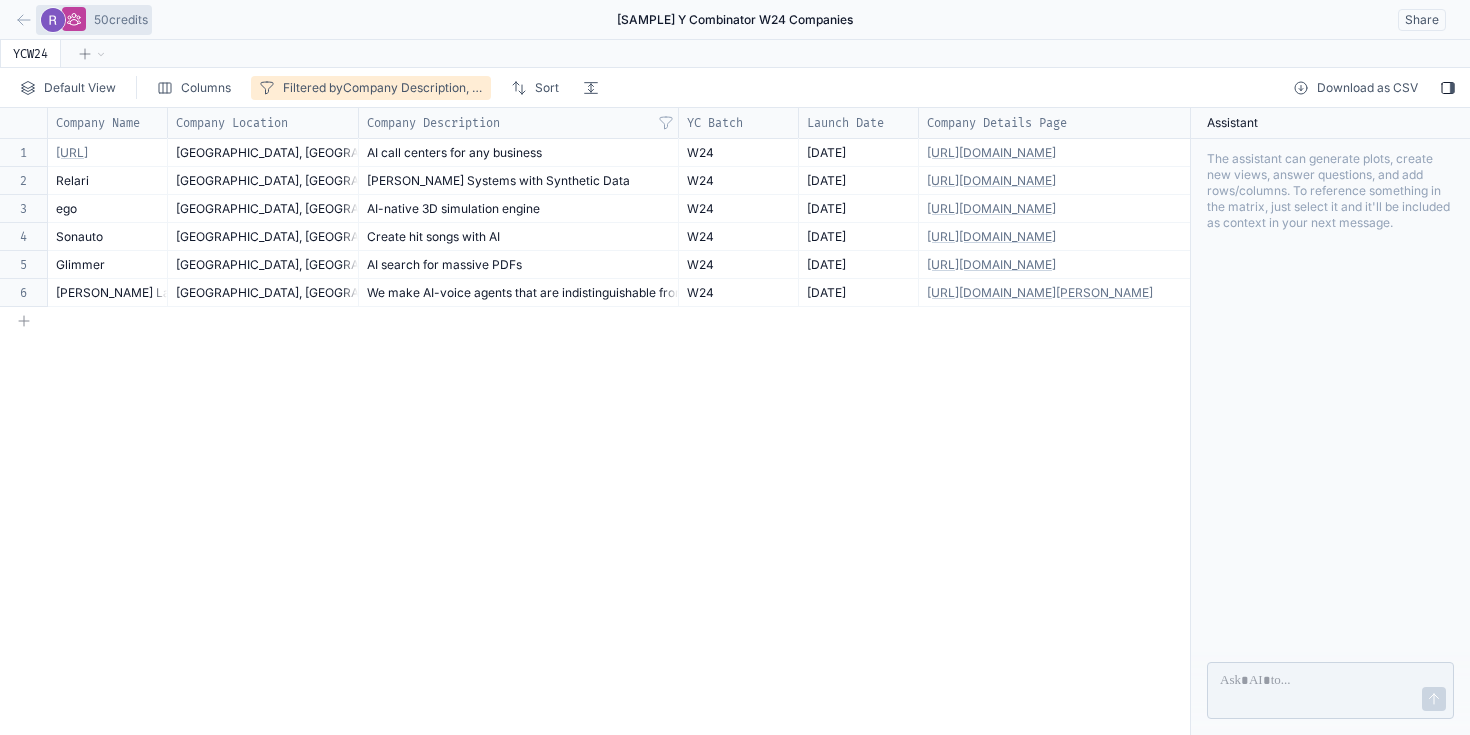 click on "50  credits" at bounding box center [94, 20] 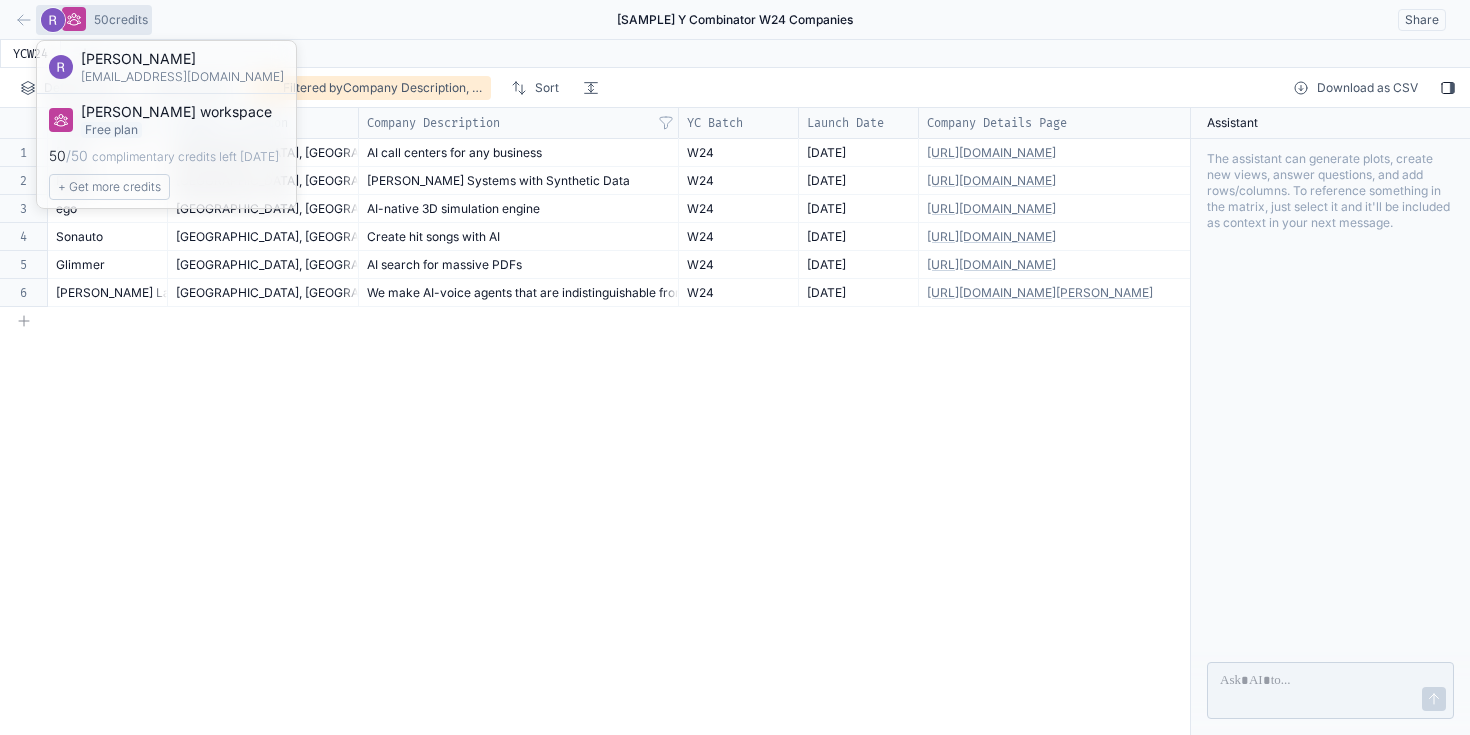 click on "50  credits" at bounding box center (231, 20) 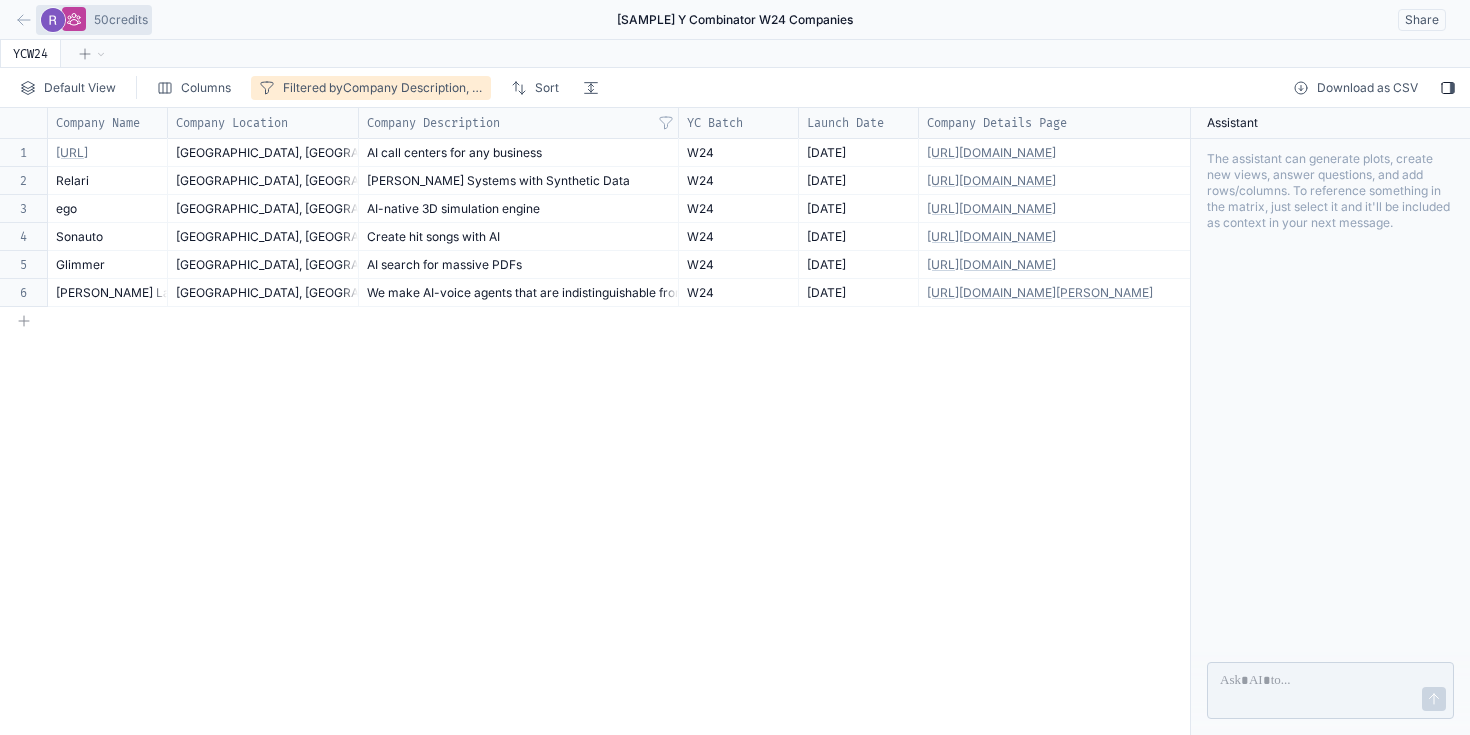 click 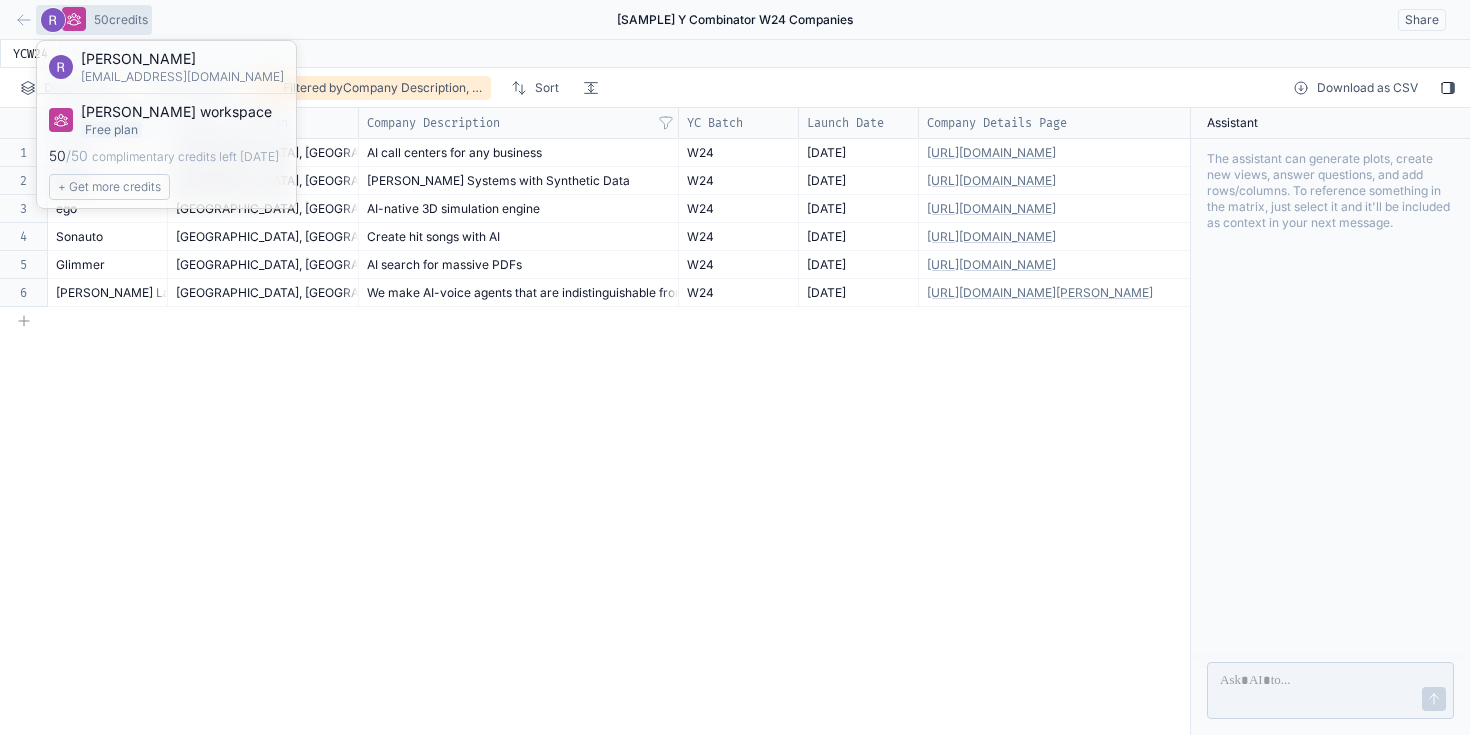 click on "50  credits" at bounding box center [231, 20] 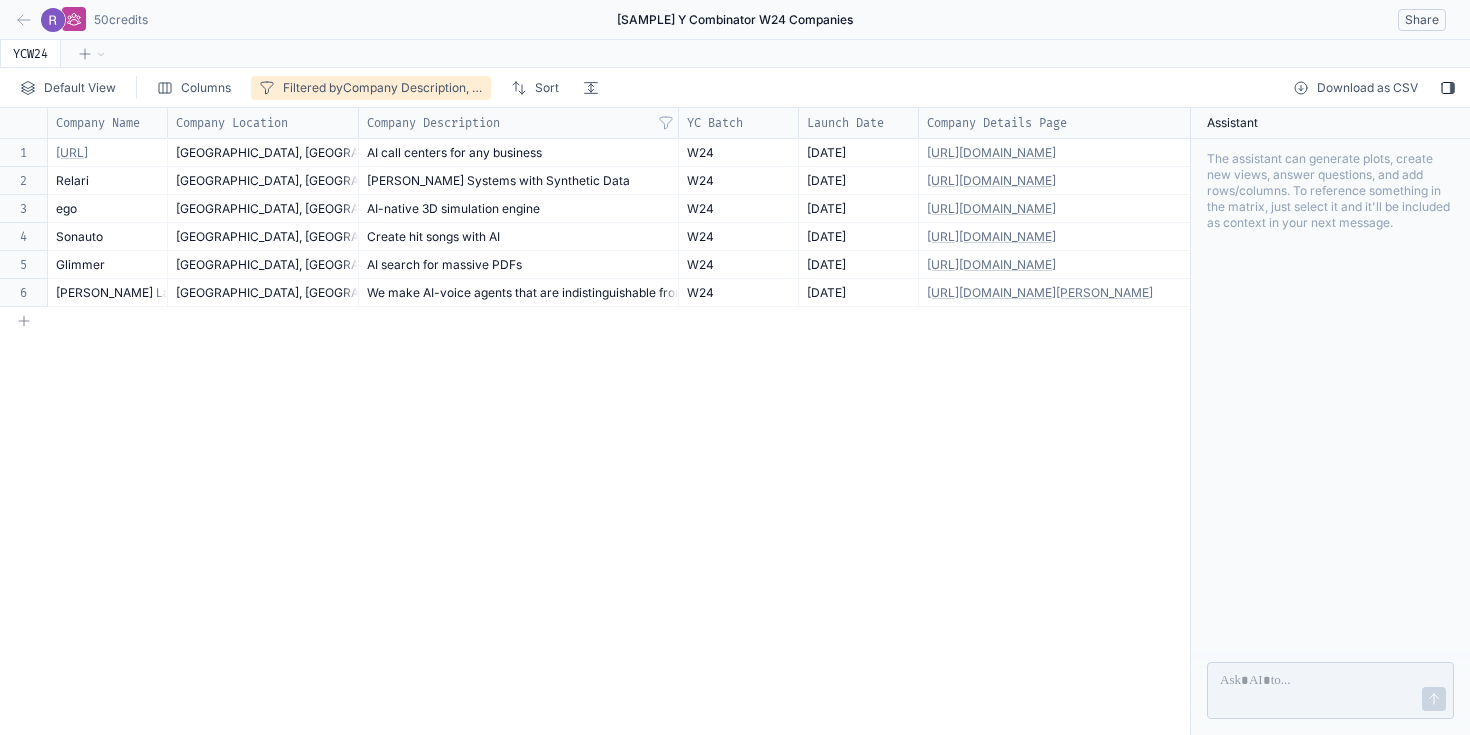 click on "Share" at bounding box center [1422, 20] 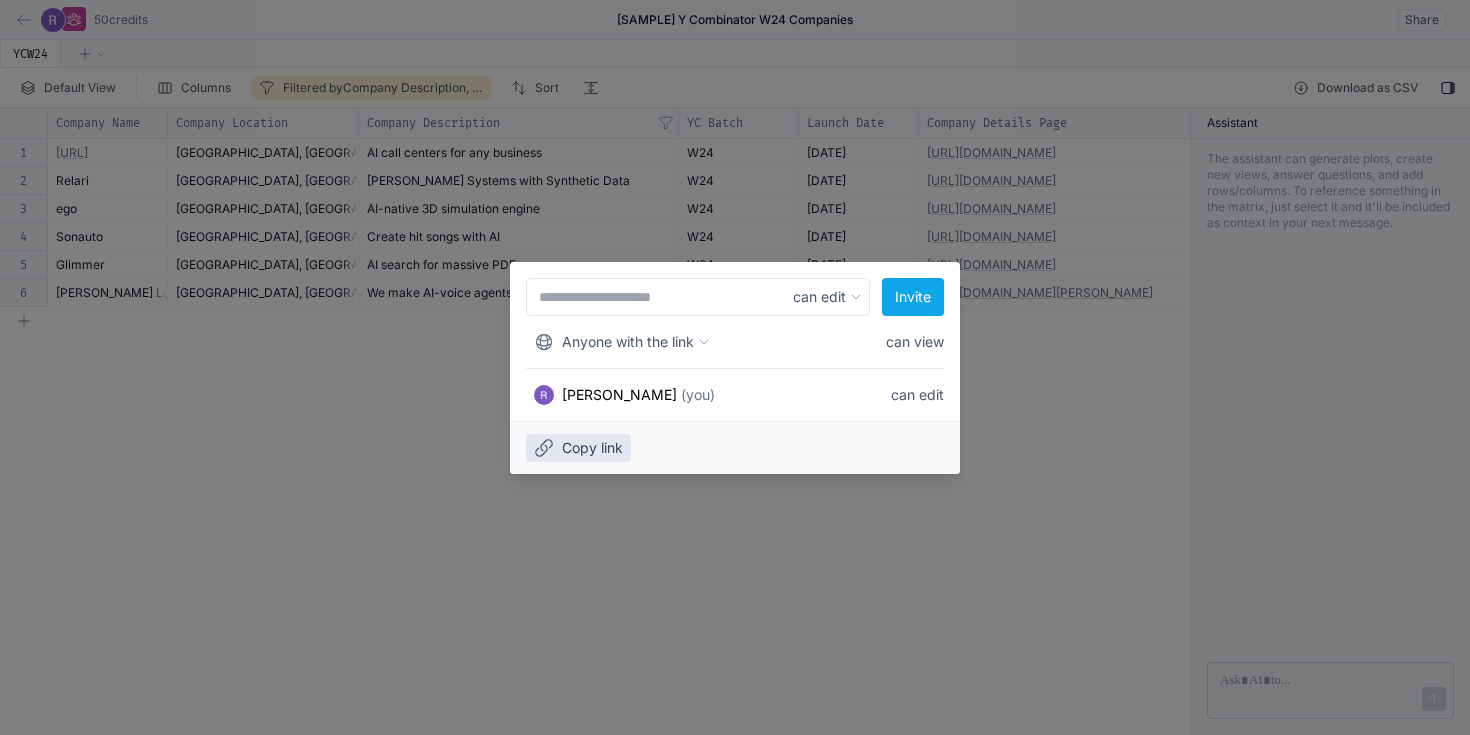 click on "Copy link" at bounding box center (592, 448) 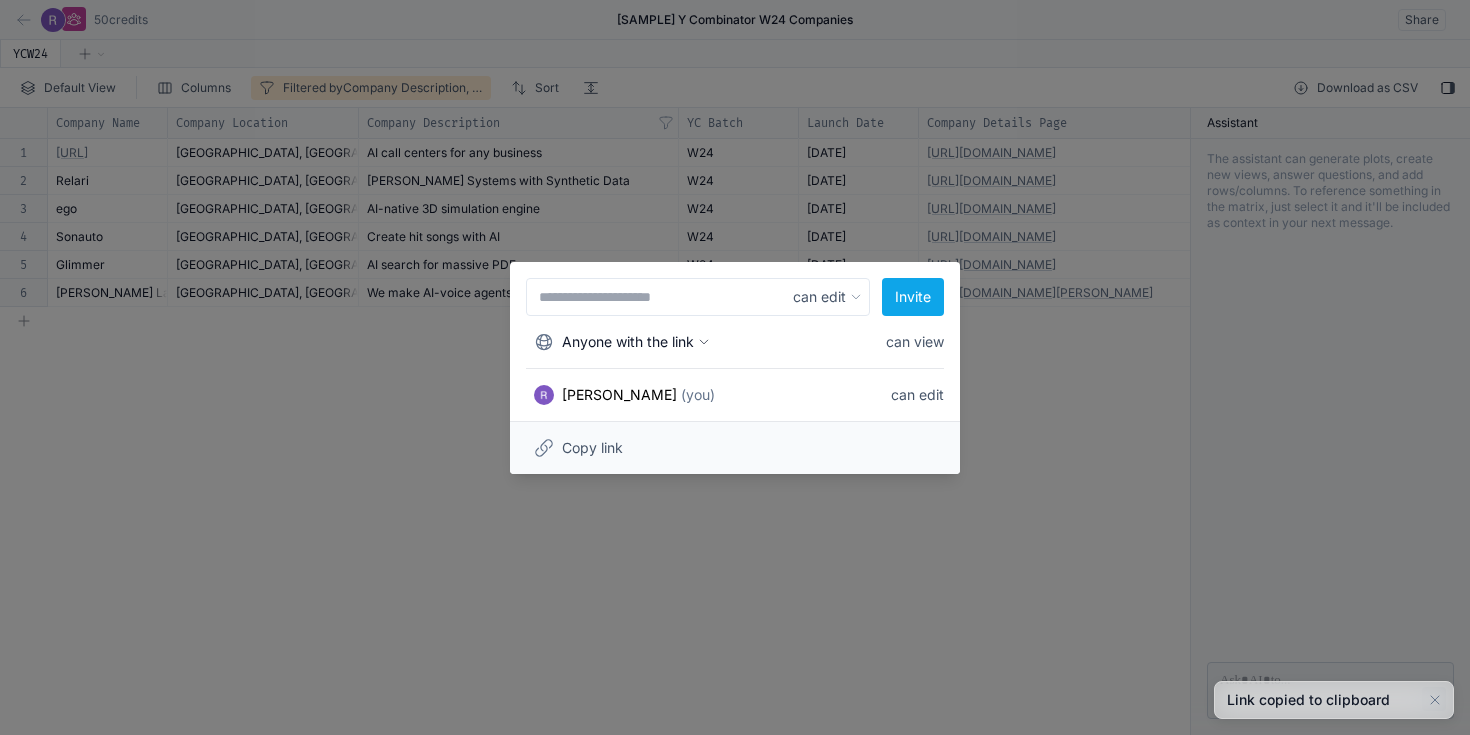 click on "**********" at bounding box center (636, 342) 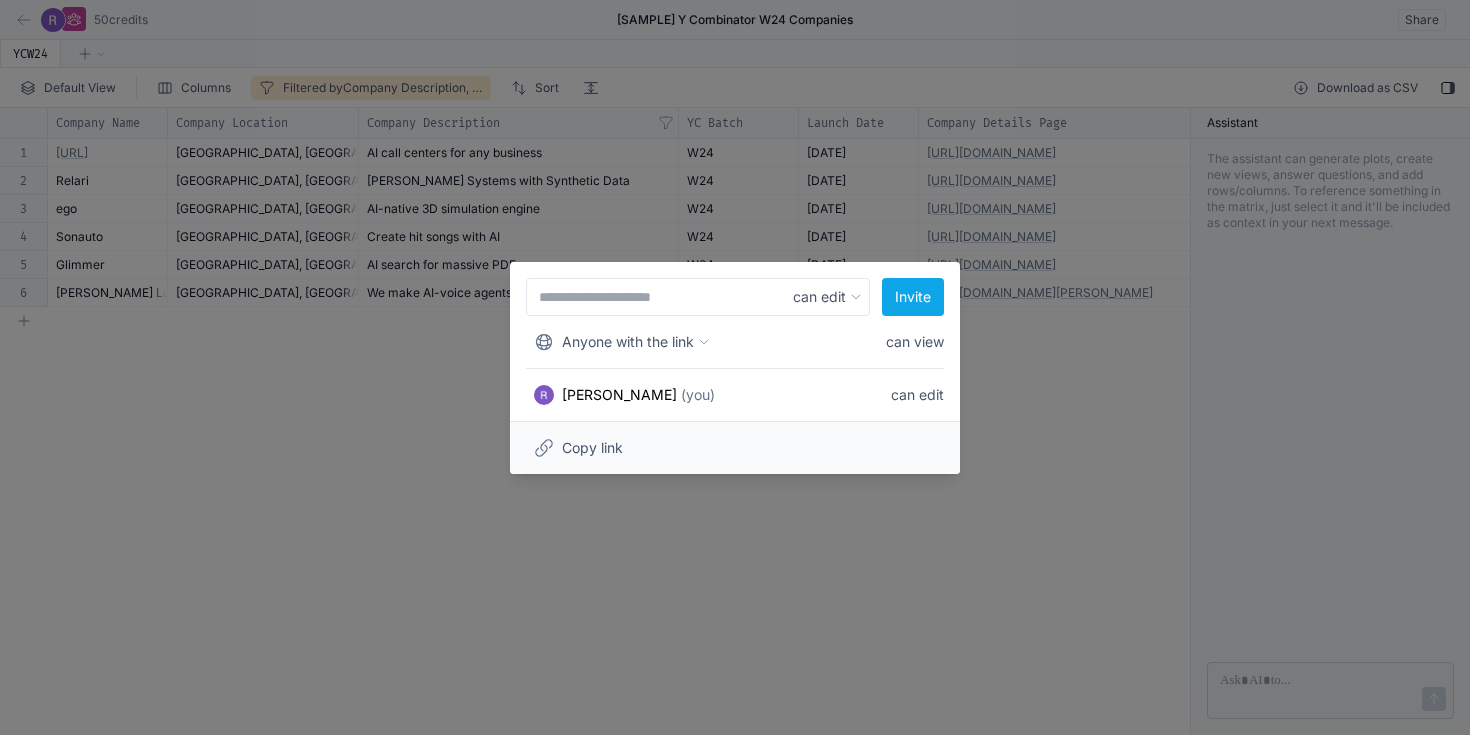 click on "can view" at bounding box center (915, 342) 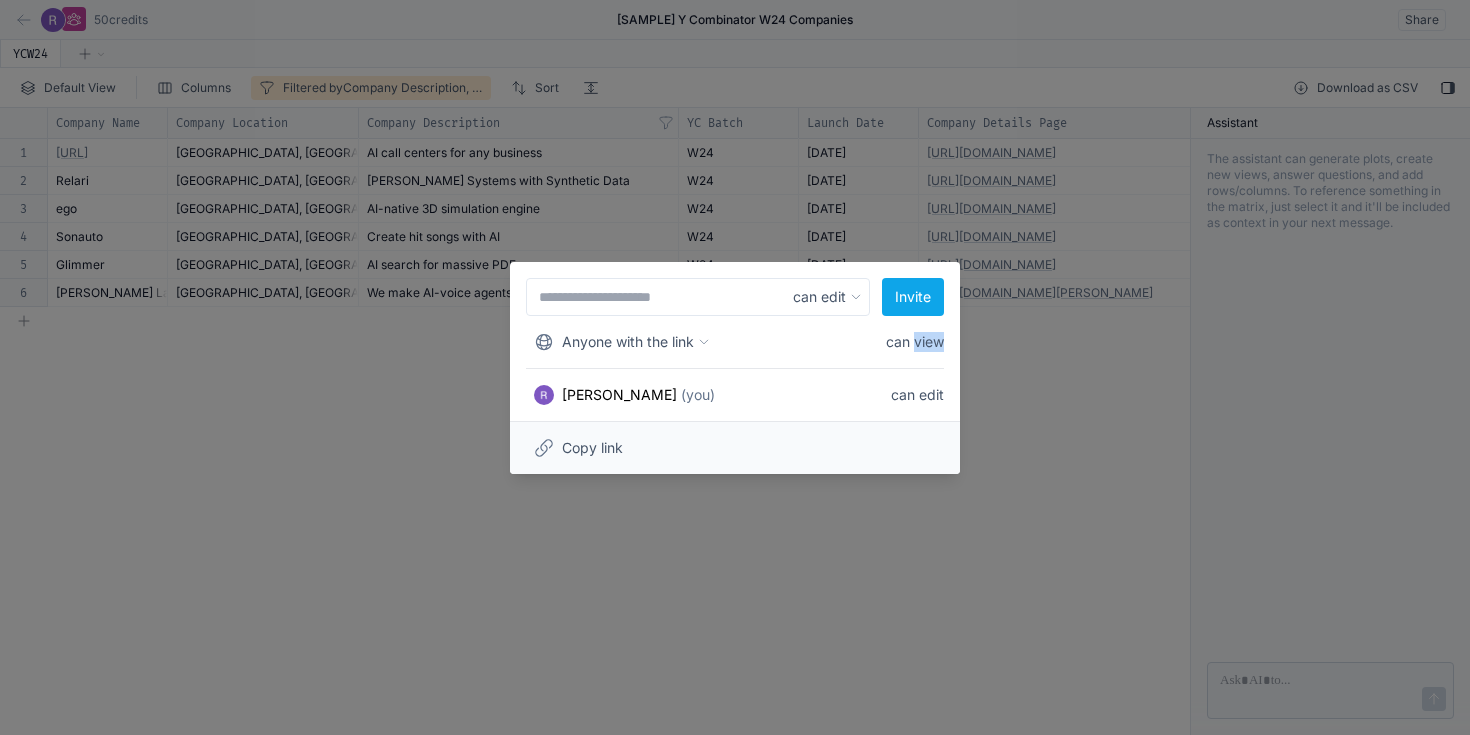 click on "can view" at bounding box center [915, 342] 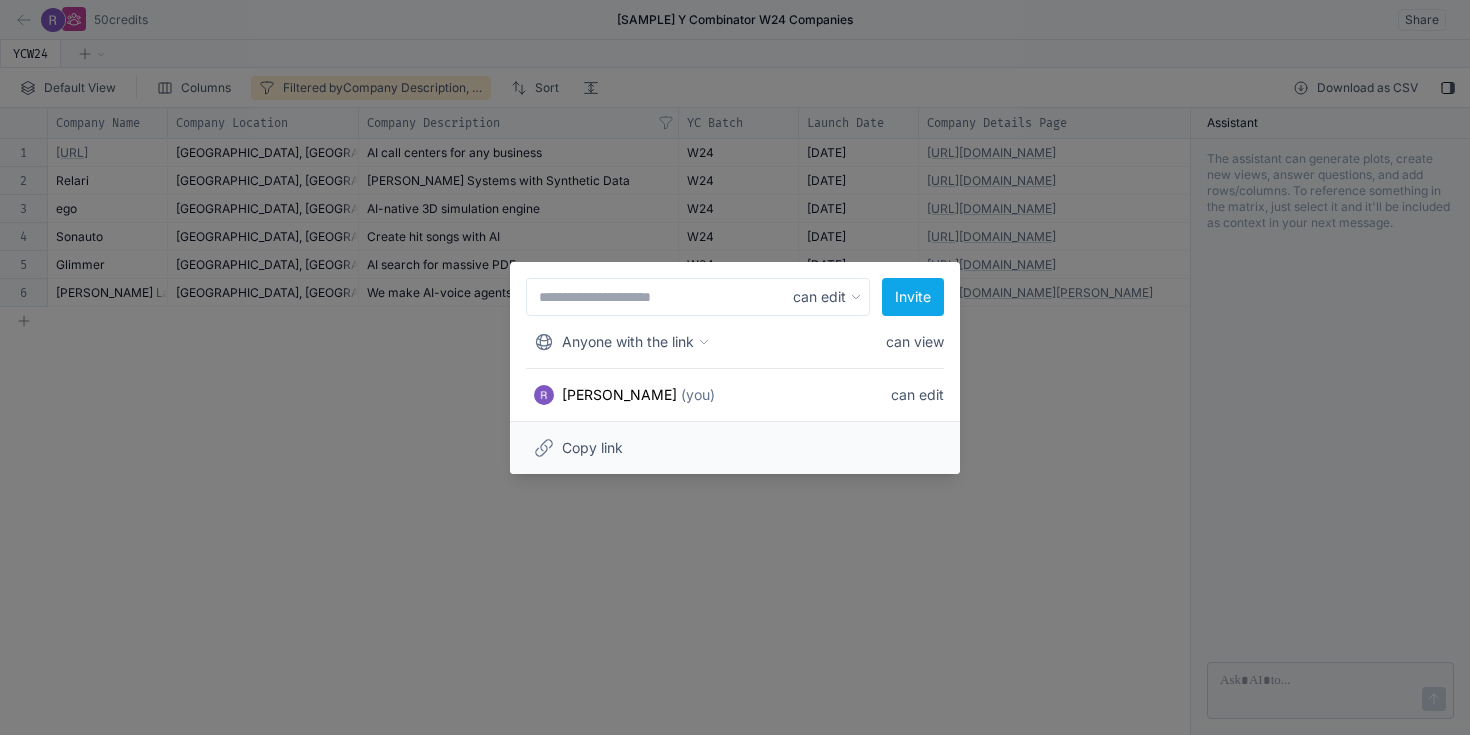 click at bounding box center (698, 297) 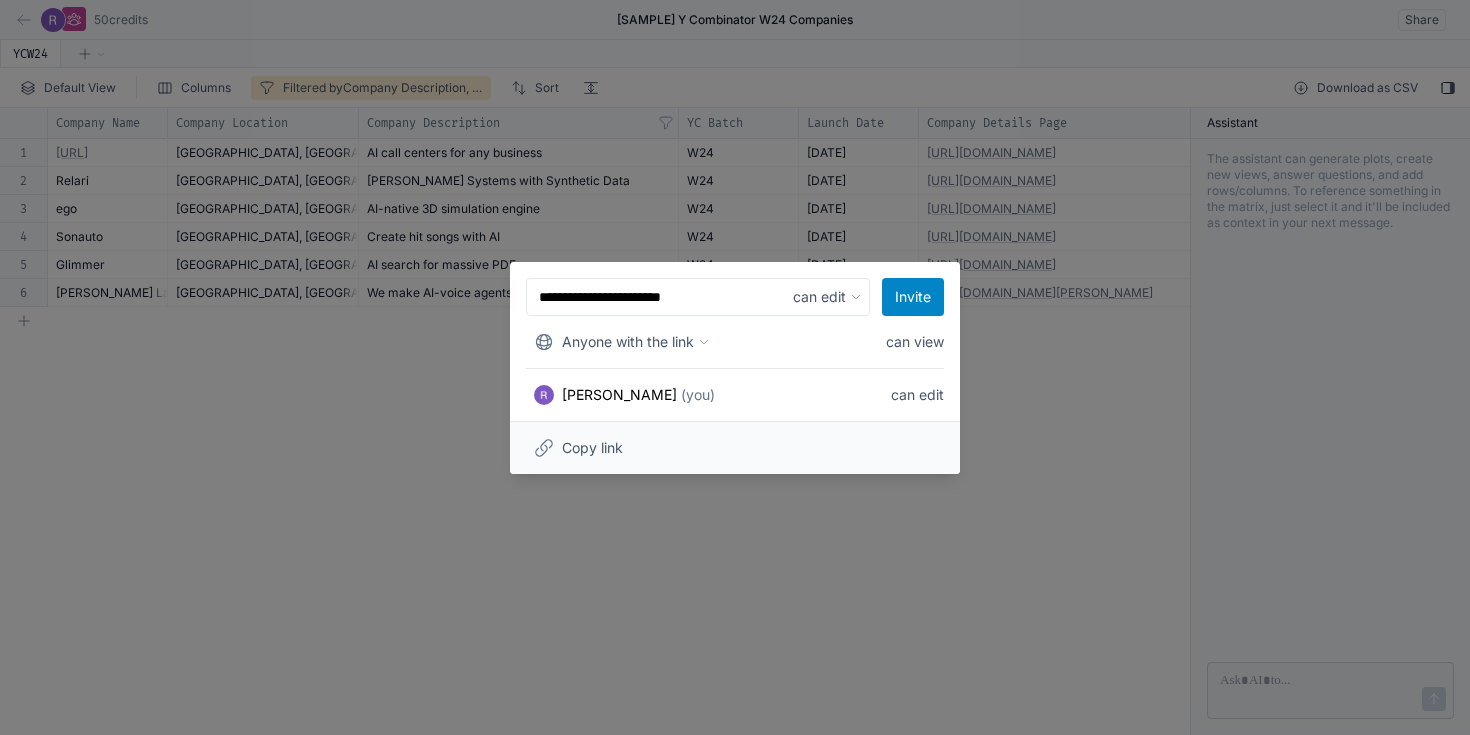 type on "**********" 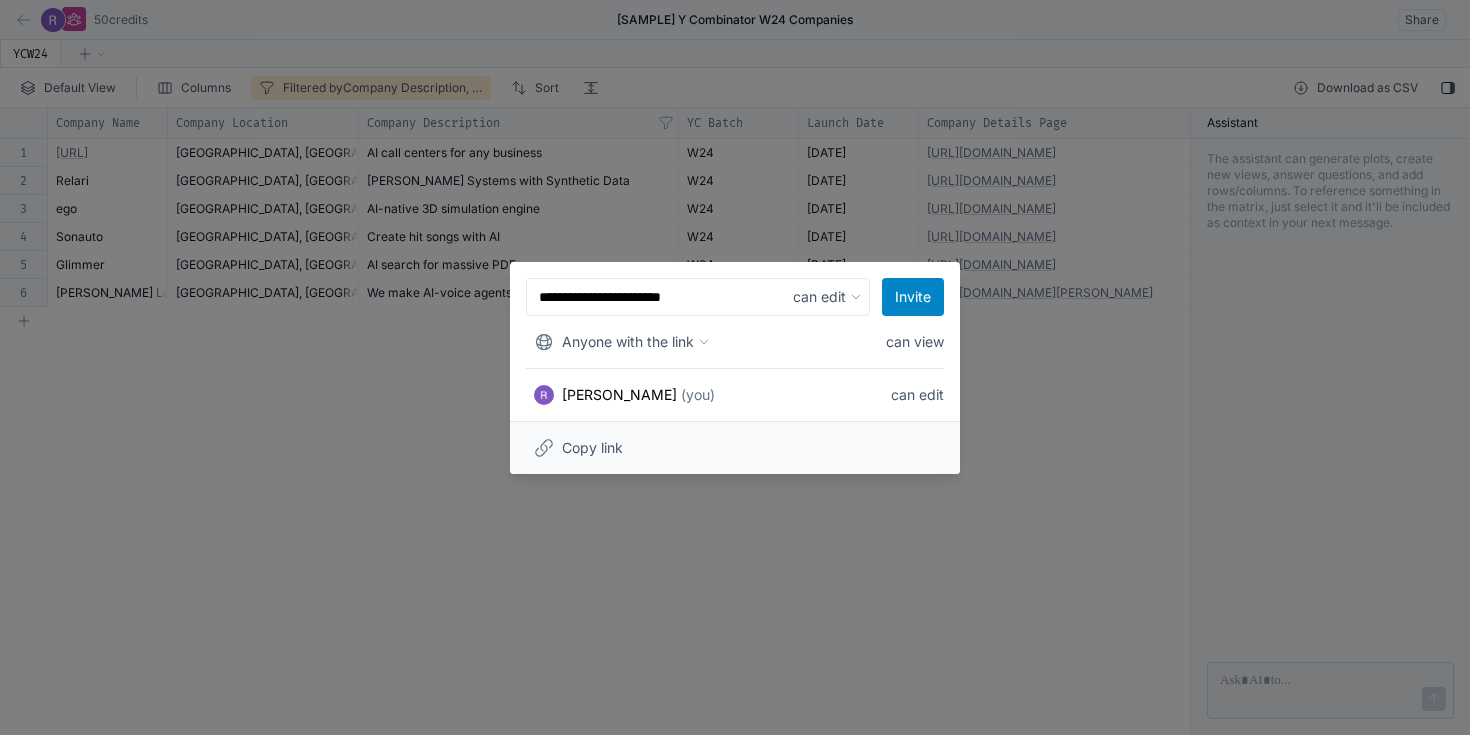click on "Invite" at bounding box center (0, 0) 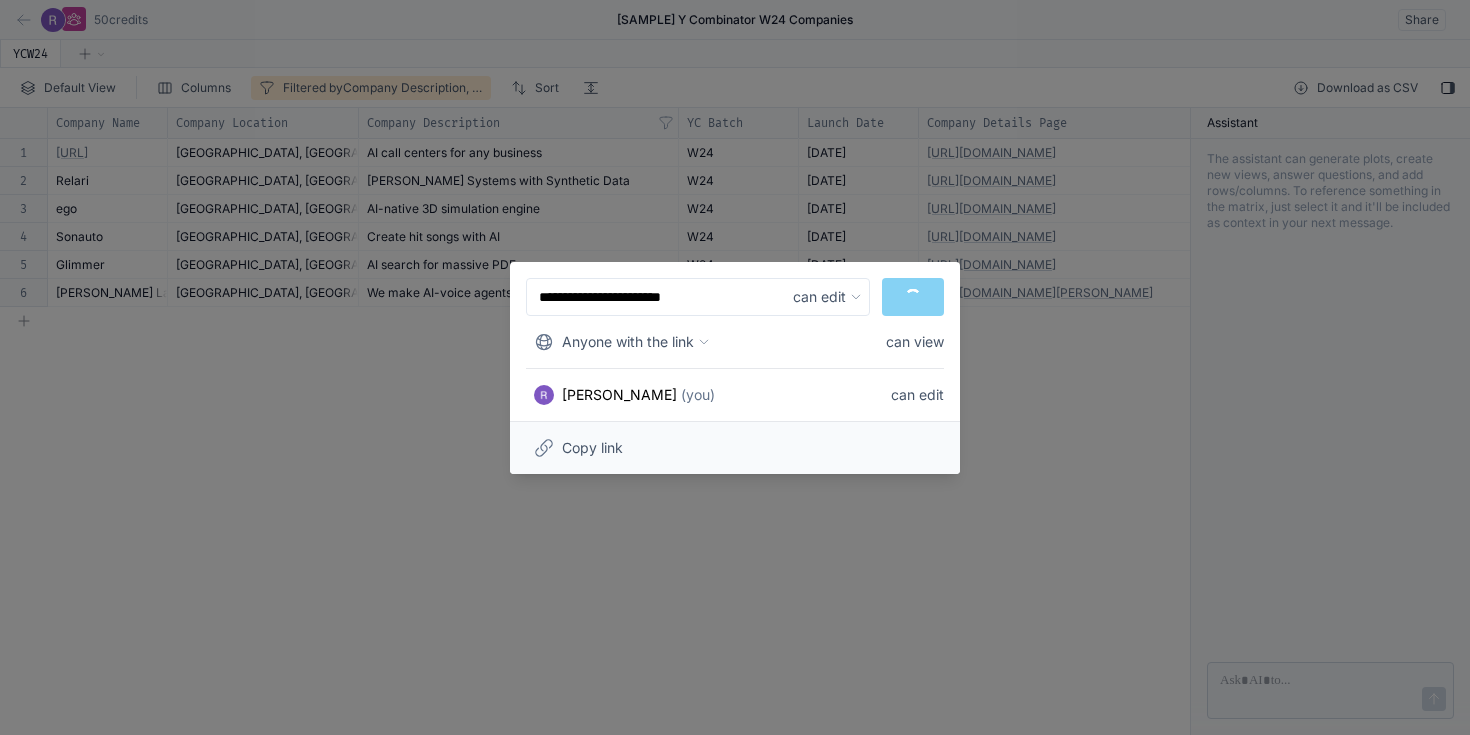 type 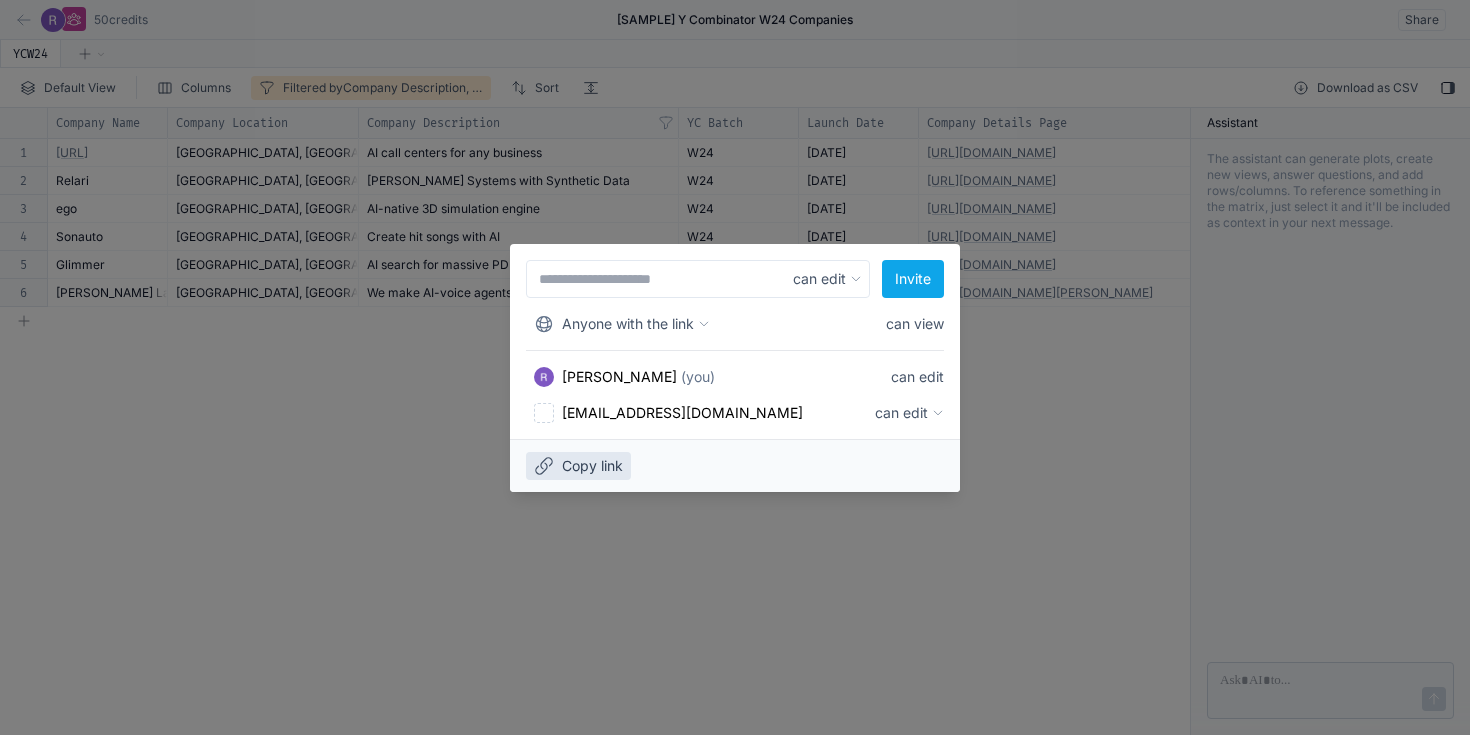 click on "Copy link" at bounding box center (592, 466) 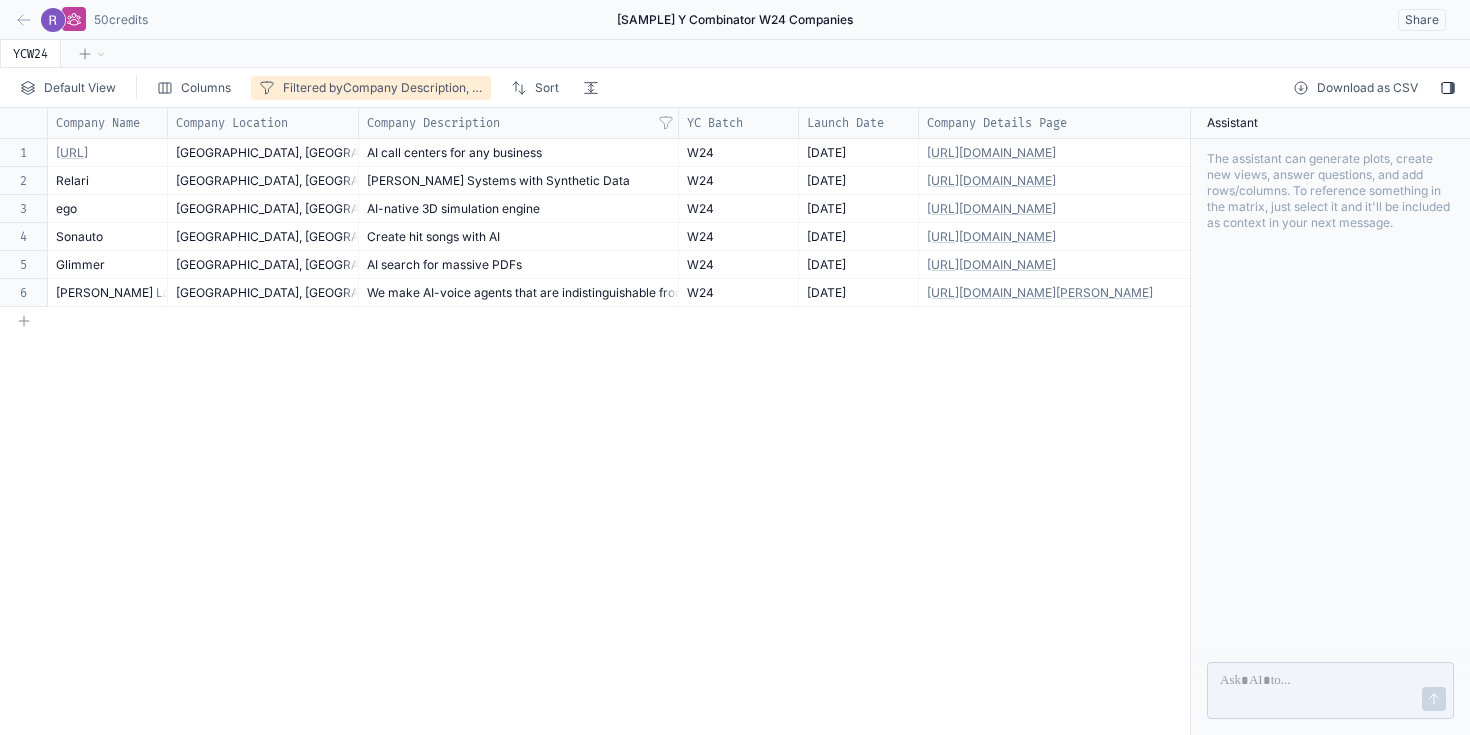 click 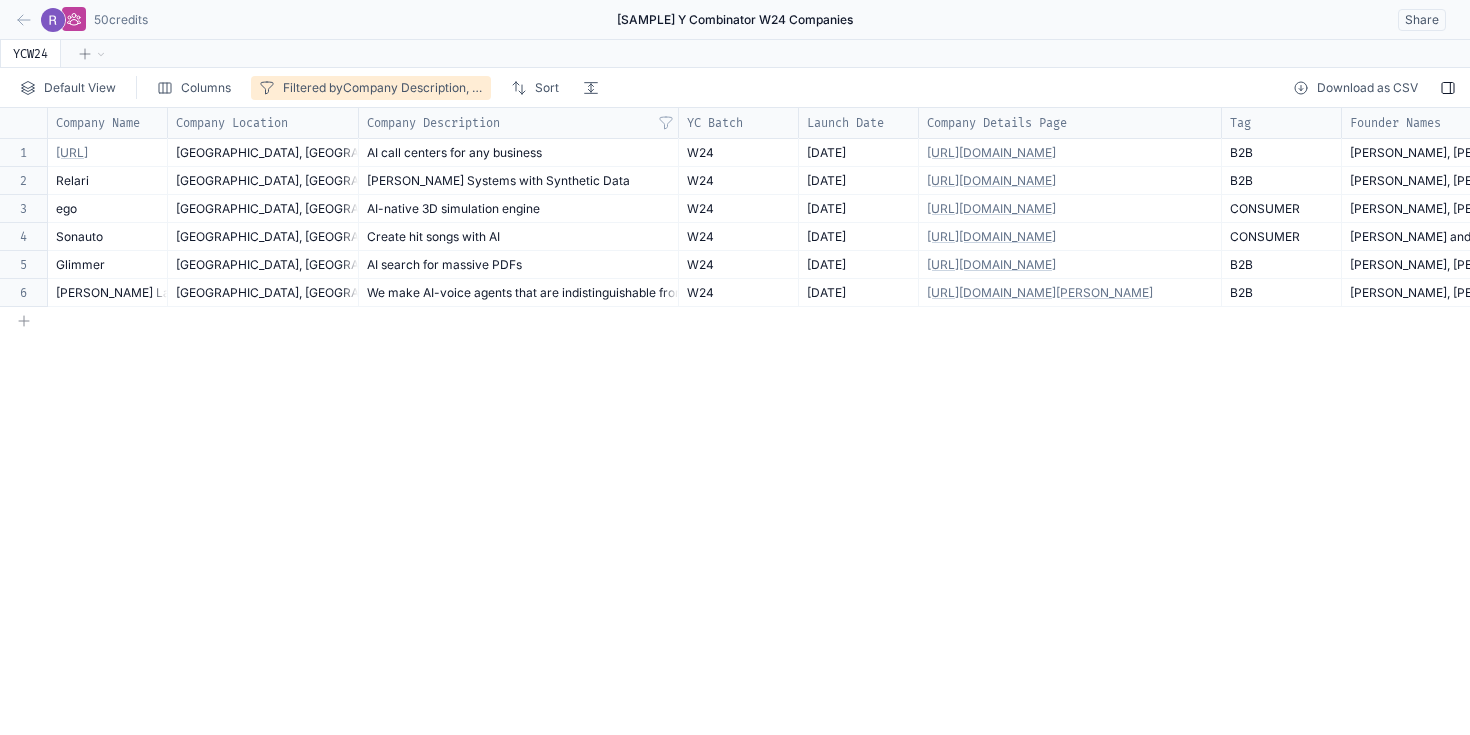 click on "Company Name                 Company Location                 Company Description                 YC Batch                 Launch Date                 Company Details Page                 Tag                 Founder Names                   1   2   3   4   5   6     [URL]     [GEOGRAPHIC_DATA], [GEOGRAPHIC_DATA], [GEOGRAPHIC_DATA]     AI call centers for any business     W24     [DATE]     [URL][DOMAIN_NAME]     B2B     [PERSON_NAME], [PERSON_NAME], [PERSON_NAME], [PERSON_NAME]     Relari     [GEOGRAPHIC_DATA], [GEOGRAPHIC_DATA], [GEOGRAPHIC_DATA]     [PERSON_NAME] Systems with Synthetic Data     W24     [DATE]     [URL][DOMAIN_NAME]     B2B     [PERSON_NAME], [PERSON_NAME]     ego     [GEOGRAPHIC_DATA], [GEOGRAPHIC_DATA], [GEOGRAPHIC_DATA]     AI-native 3D simulation engine     W24     [DATE]     [URL][DOMAIN_NAME]     CONSUMER     [PERSON_NAME], [PERSON_NAME]     [GEOGRAPHIC_DATA], [GEOGRAPHIC_DATA], [GEOGRAPHIC_DATA]     Create hit songs with AI     W24     [DATE]         CONSUMER         Glimmer" at bounding box center (735, 421) 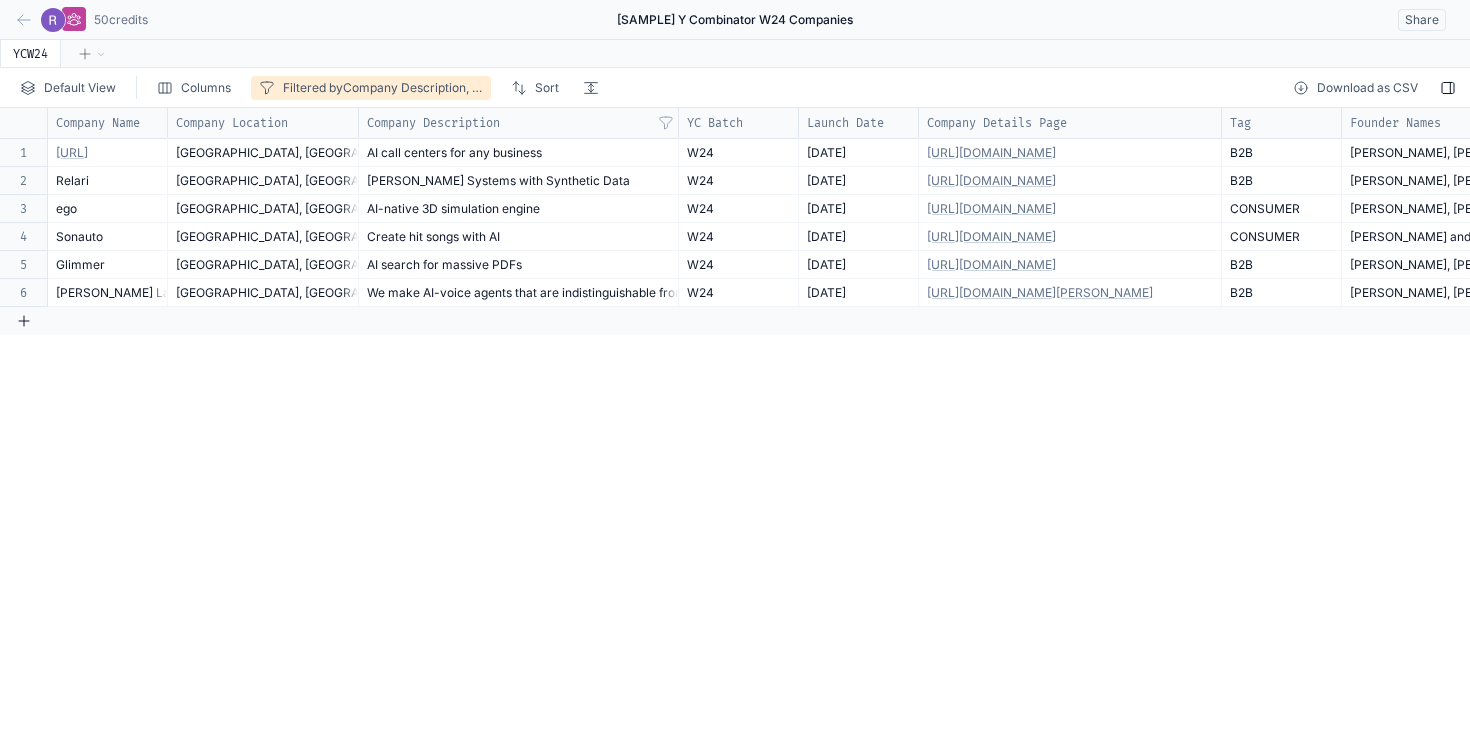 click 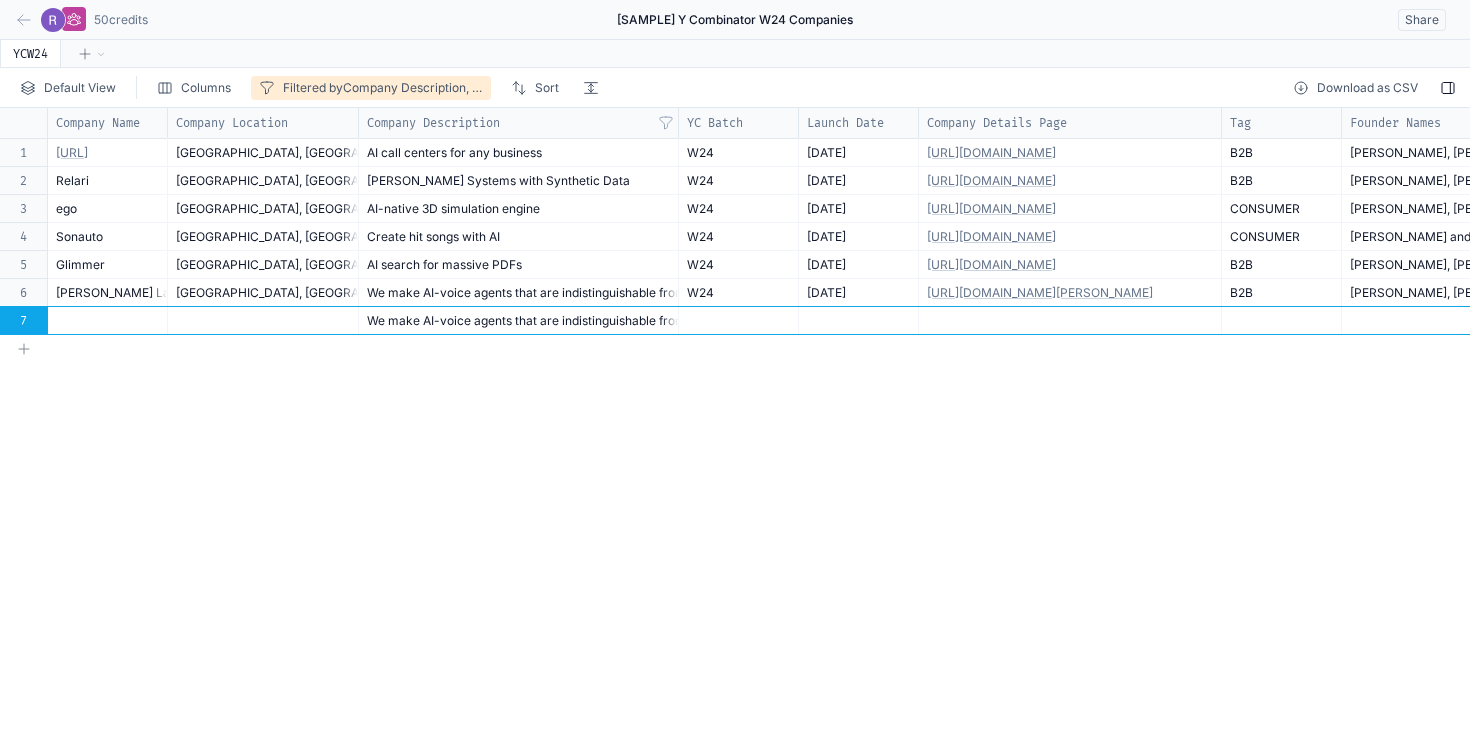click 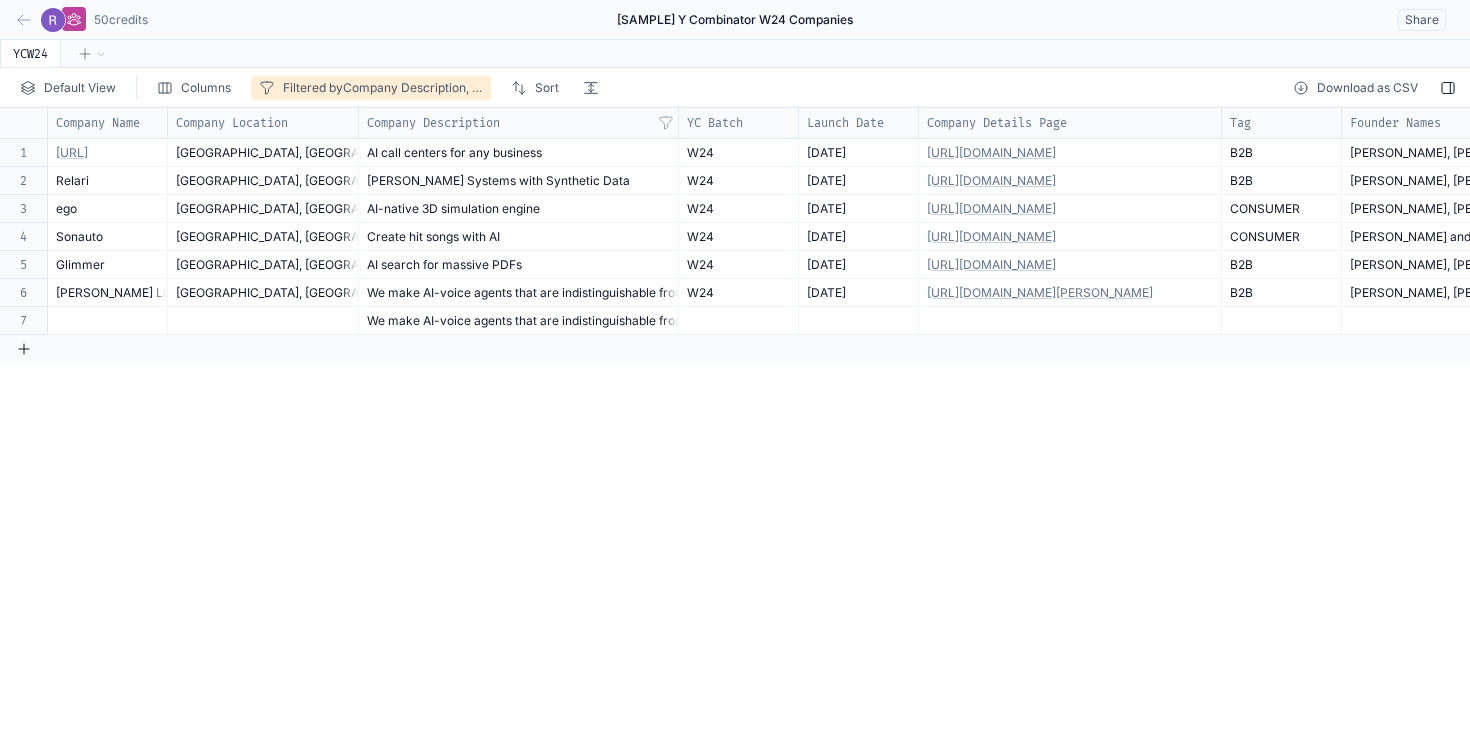 click 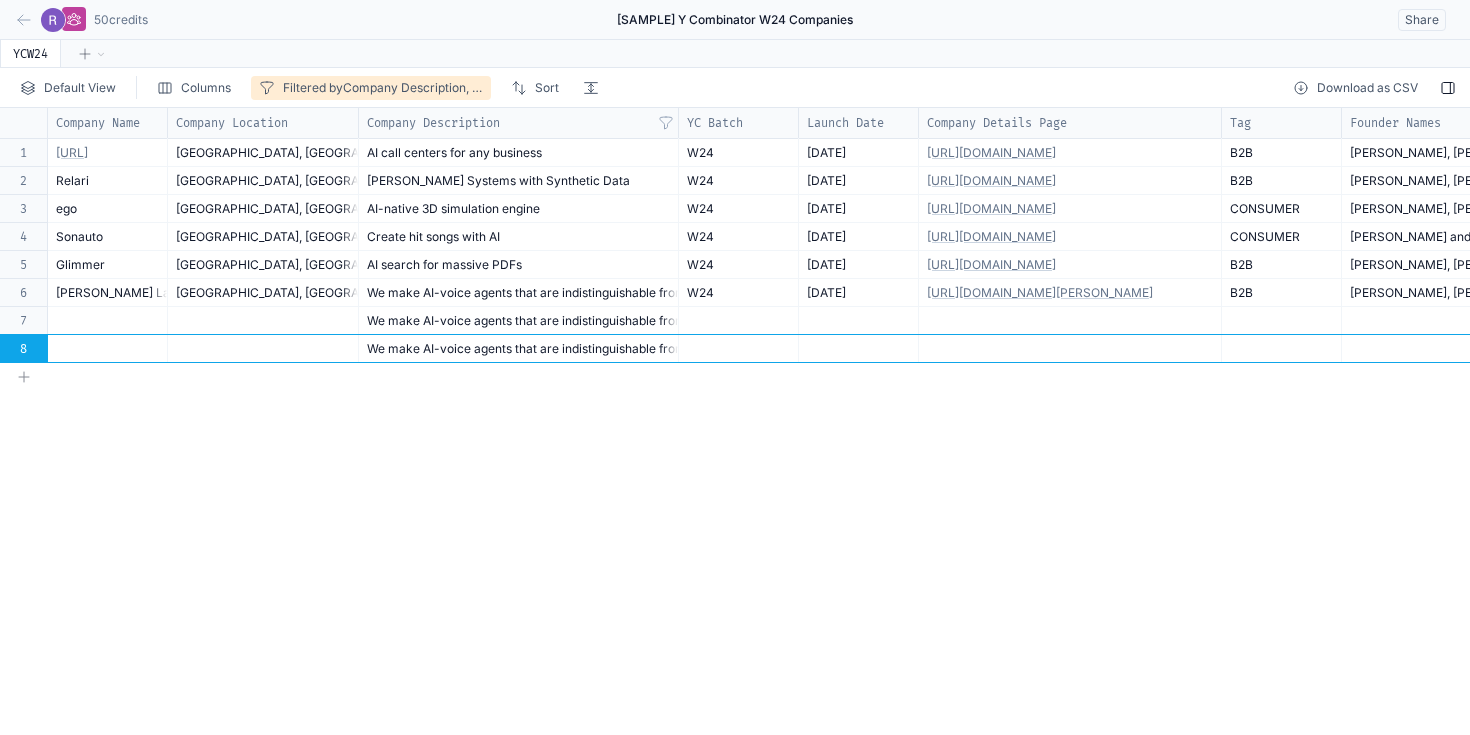 click on "We make AI-voice agents that are indistinguishable from humans." at bounding box center (518, 348) 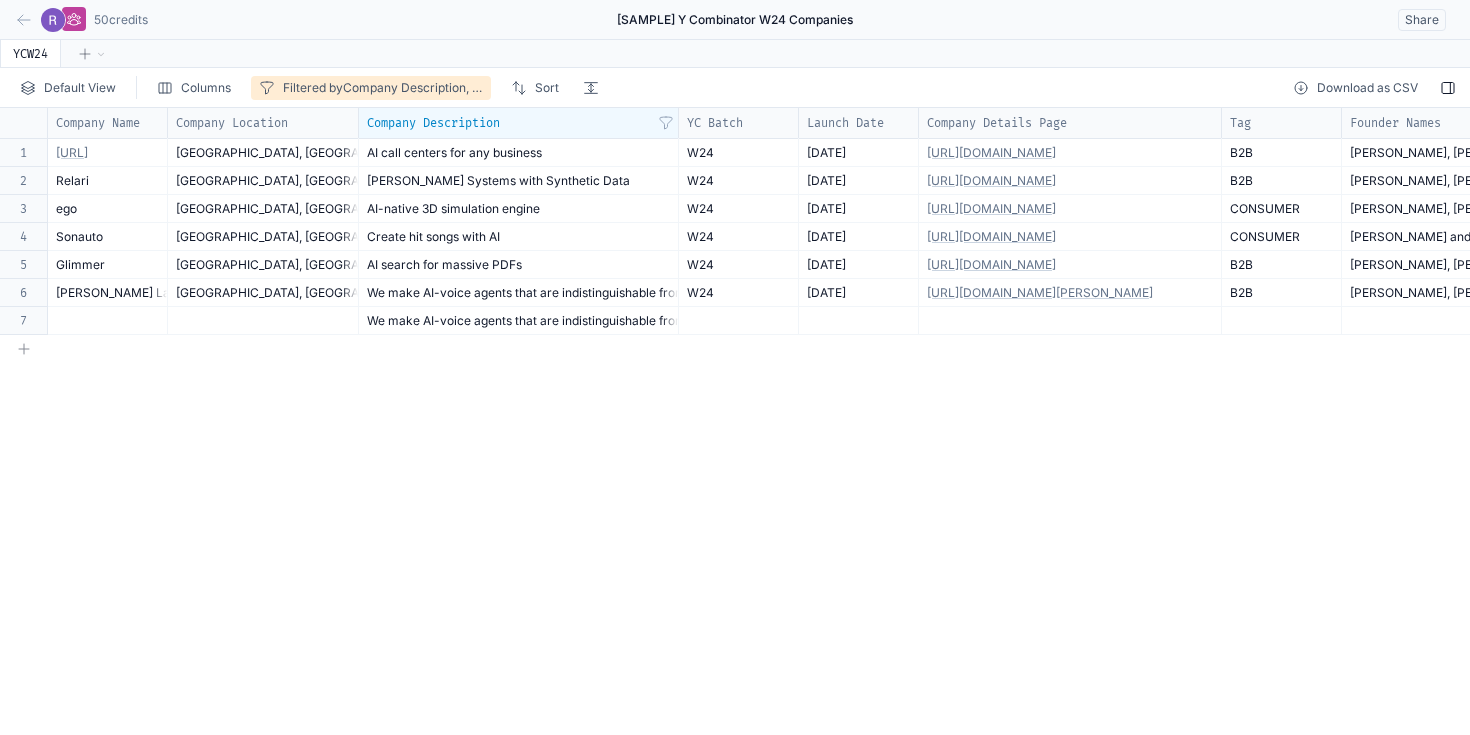 click on "We make AI-voice agents that are indistinguishable from humans." at bounding box center (518, 320) 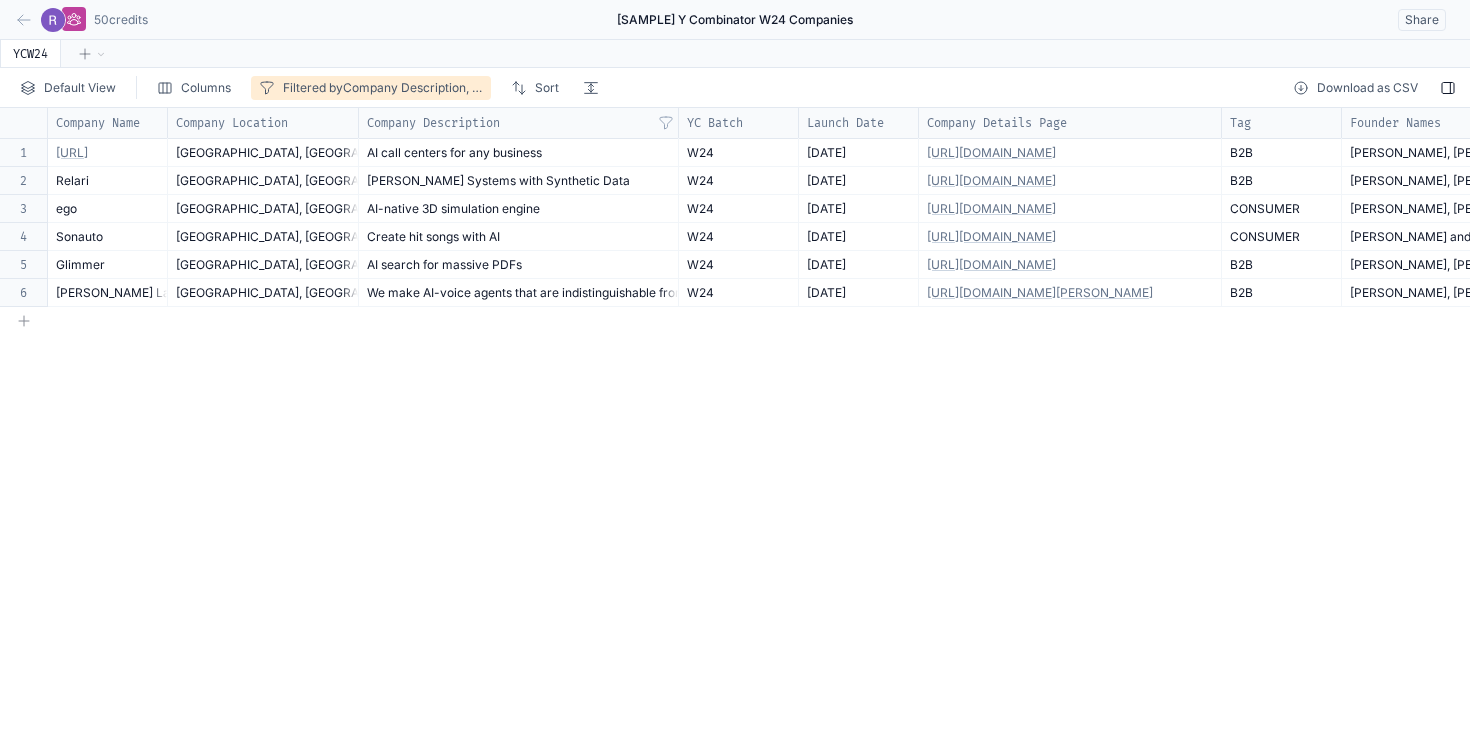 click 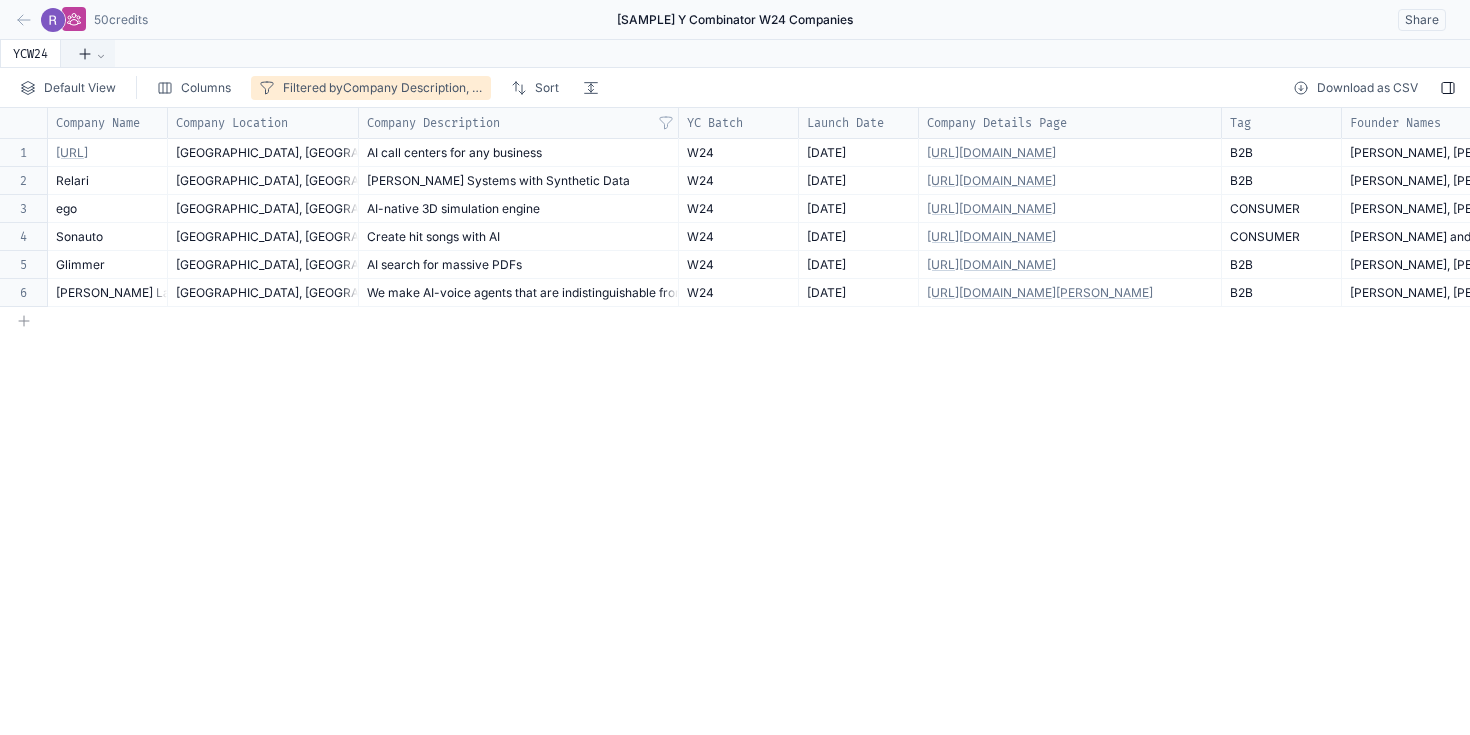 click 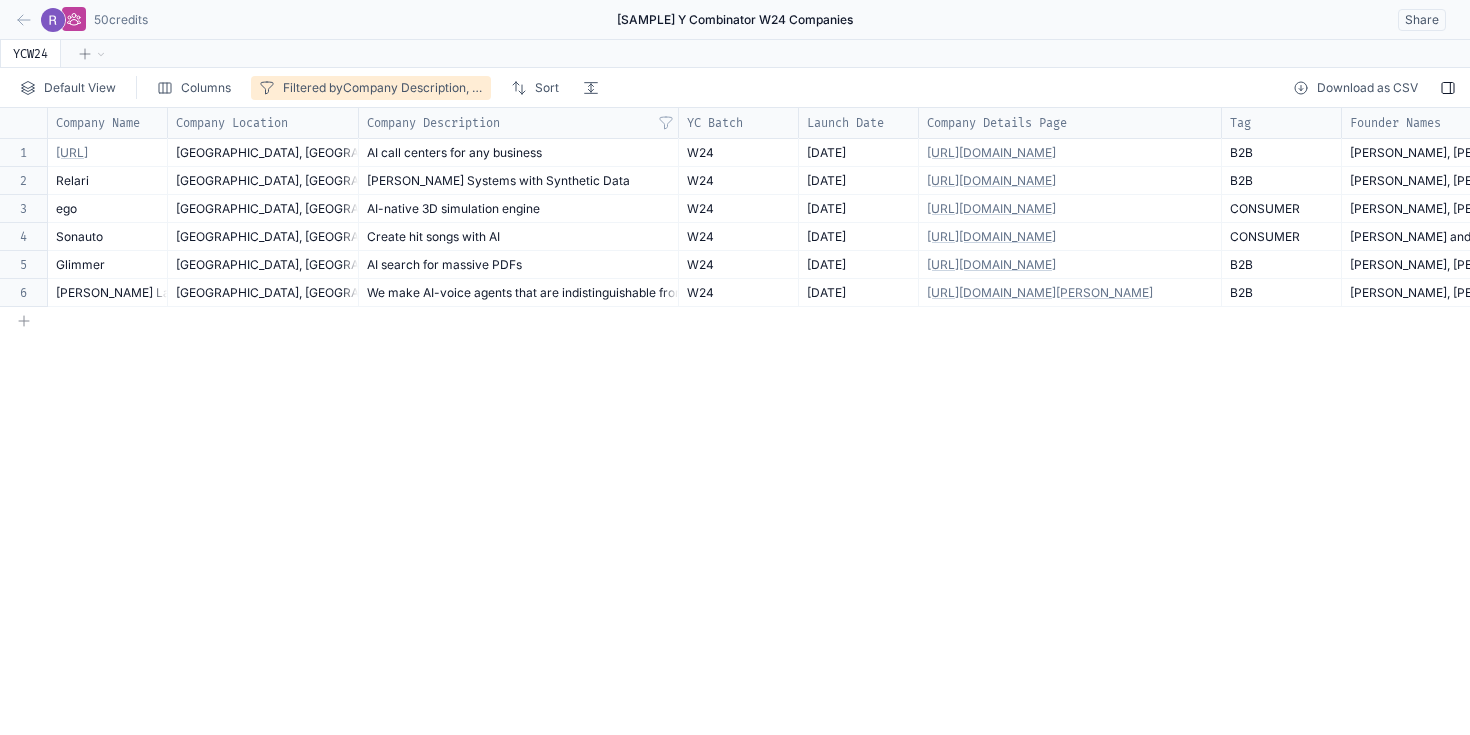 click on "YCW24" at bounding box center [735, 54] 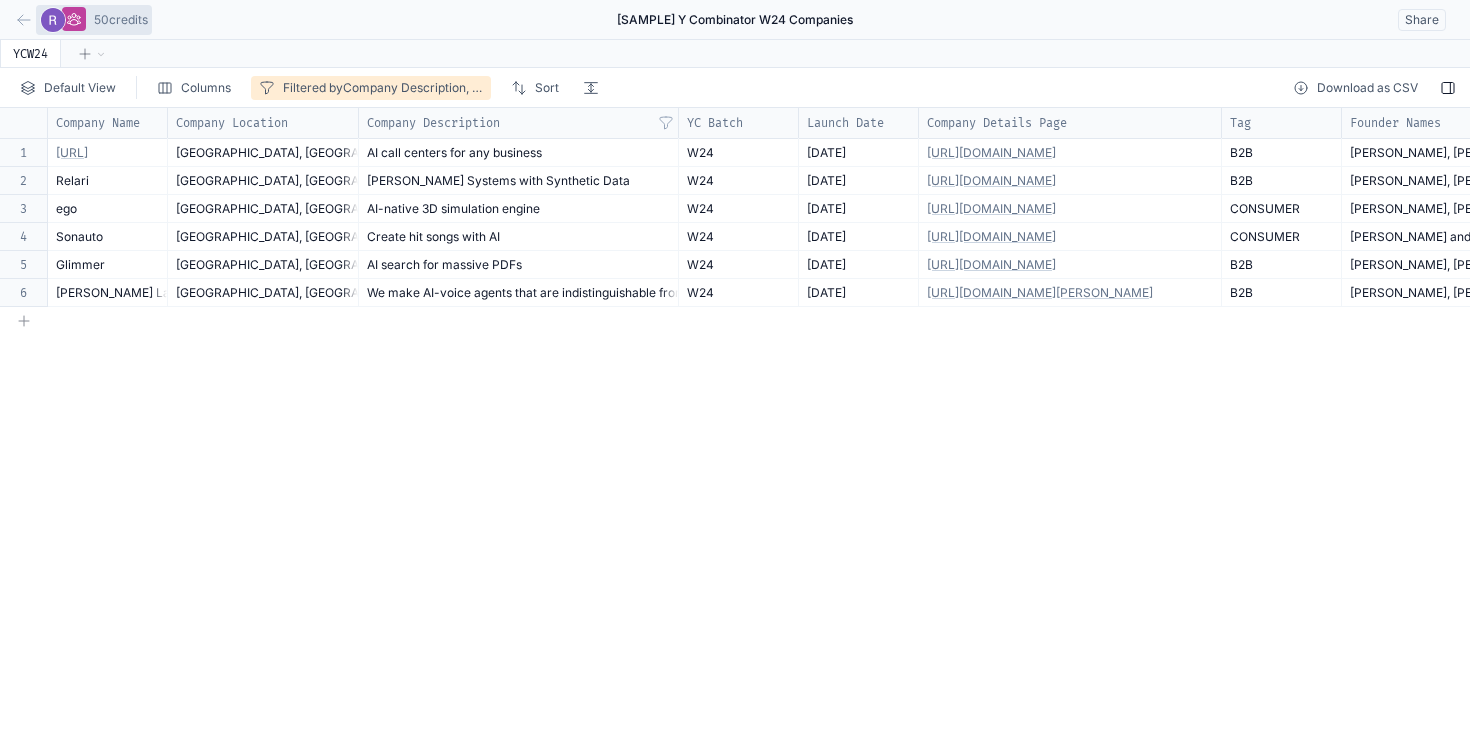 click at bounding box center (53, 20) 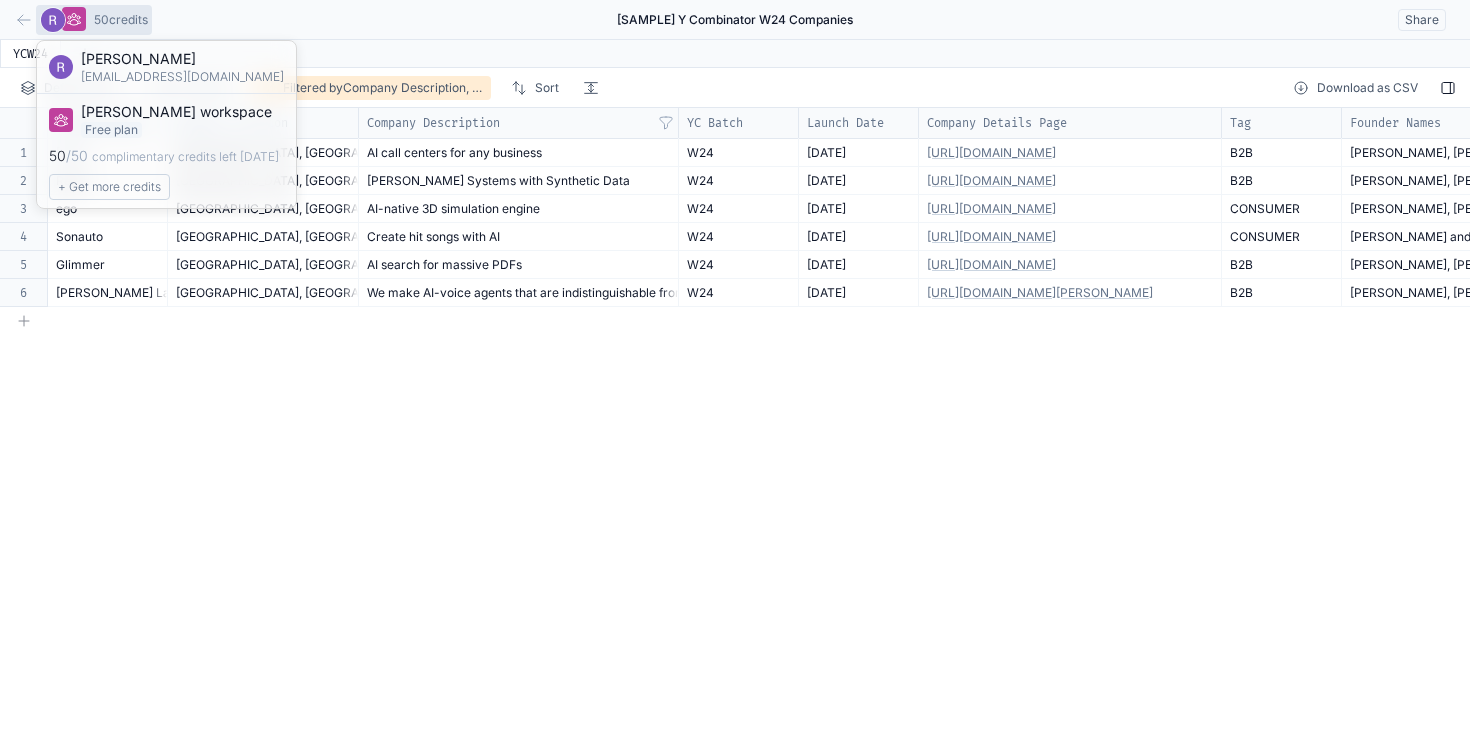 click 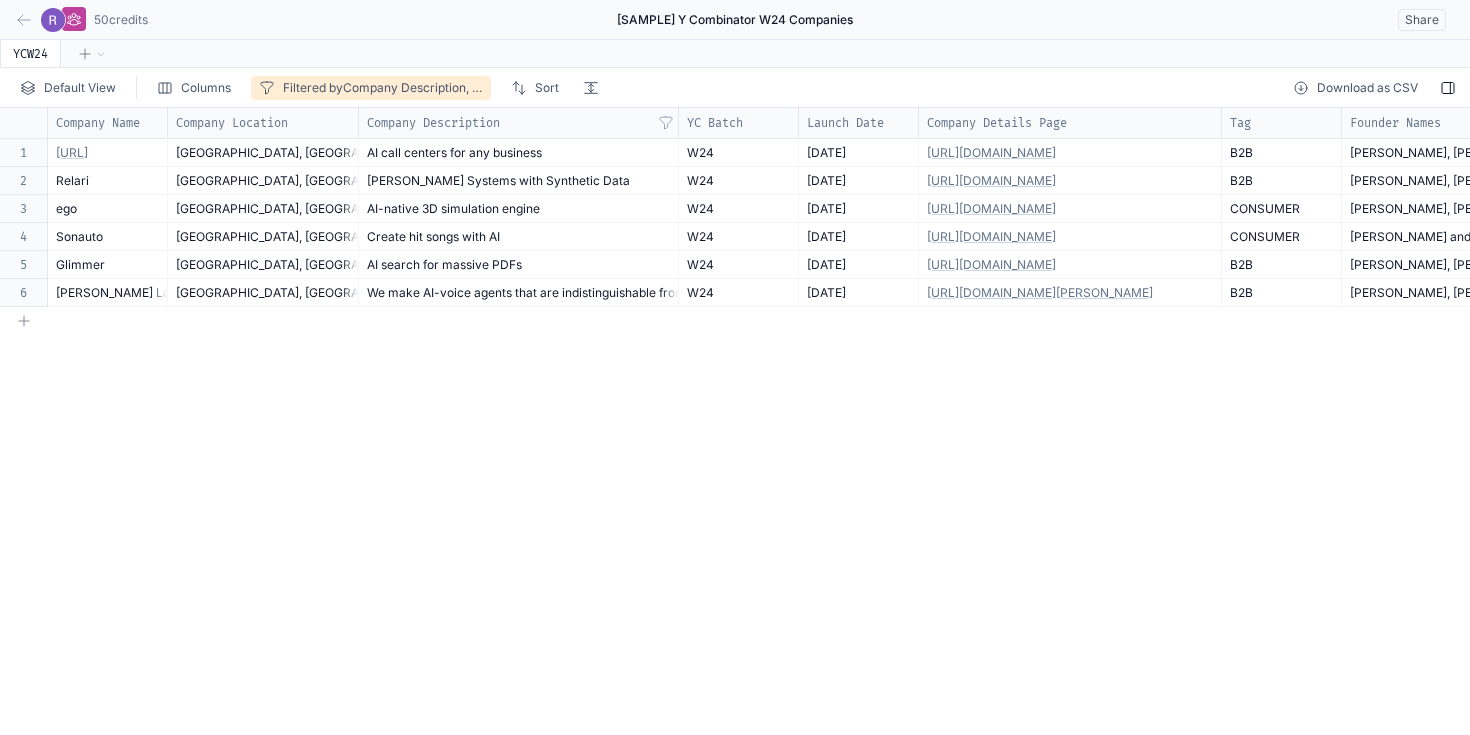 click on "50  credits       [SAMPLE] Y Combinator W24 Companies     Share" at bounding box center (735, 20) 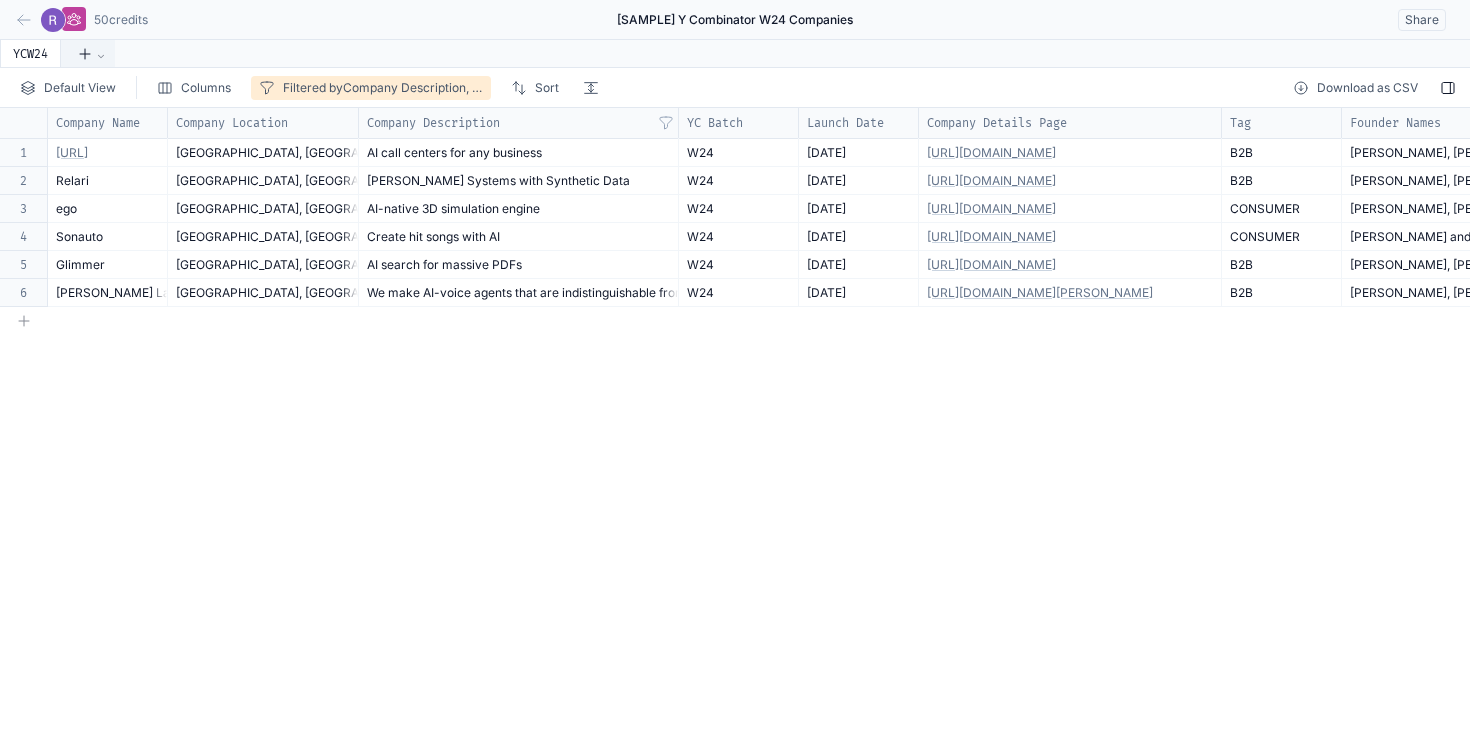 click 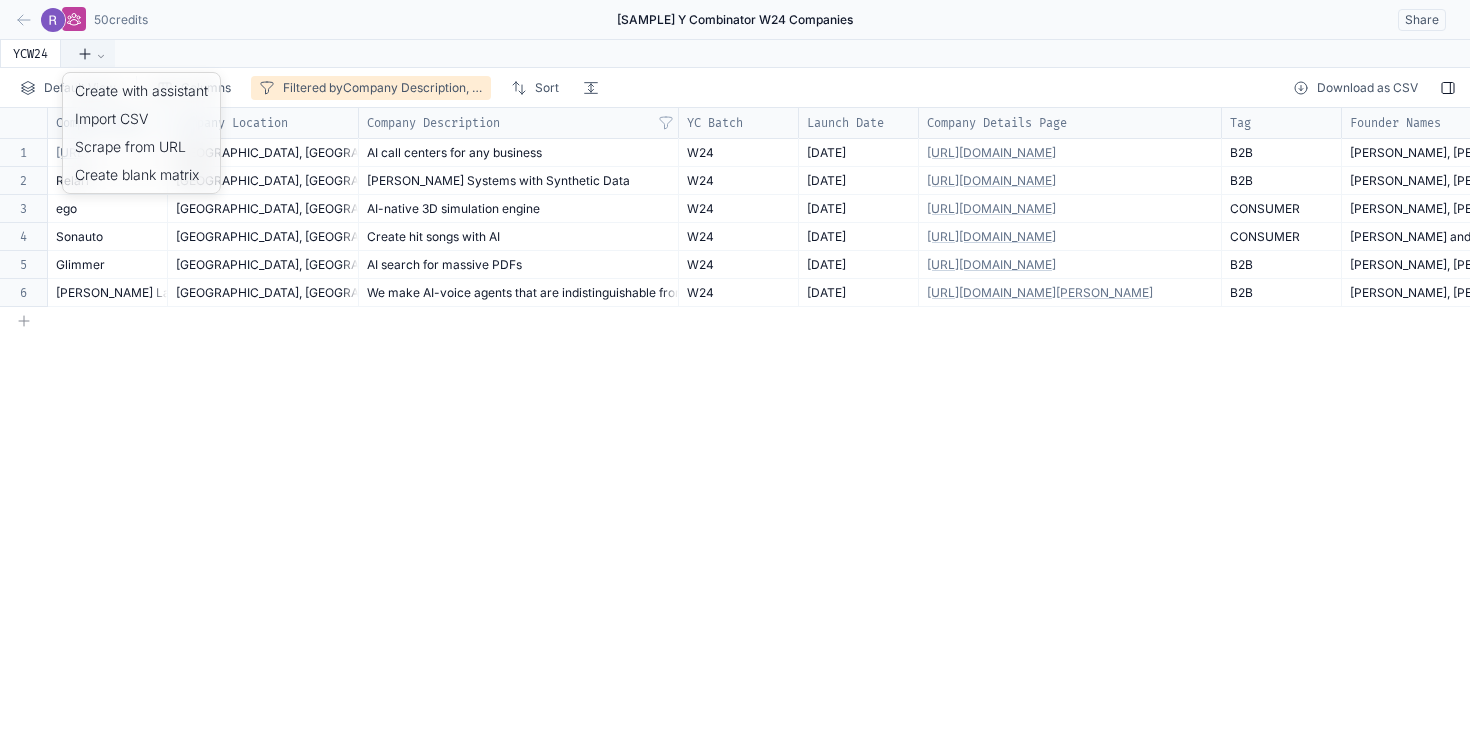 click 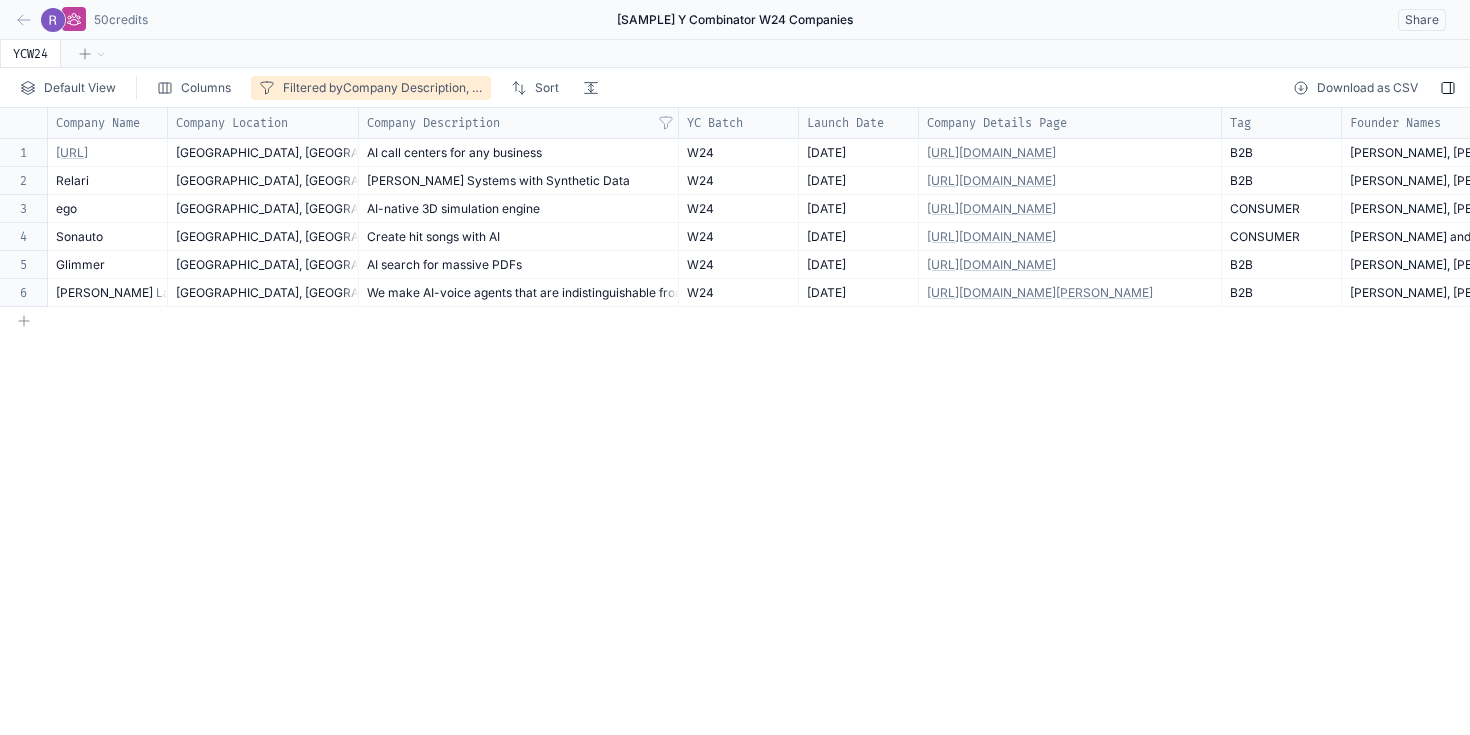 click on "Company Name                 Company Location                 Company Description                 YC Batch                 Launch Date                 Company Details Page                 Tag                 Founder Names                   1   2   3   4   5   6     [URL]     [GEOGRAPHIC_DATA], [GEOGRAPHIC_DATA], [GEOGRAPHIC_DATA]     AI call centers for any business     W24     [DATE]     [URL][DOMAIN_NAME]     B2B     [PERSON_NAME], [PERSON_NAME], [PERSON_NAME], [PERSON_NAME]     Relari     [GEOGRAPHIC_DATA], [GEOGRAPHIC_DATA], [GEOGRAPHIC_DATA]     [PERSON_NAME] Systems with Synthetic Data     W24     [DATE]     [URL][DOMAIN_NAME]     B2B     [PERSON_NAME], [PERSON_NAME]     ego     [GEOGRAPHIC_DATA], [GEOGRAPHIC_DATA], [GEOGRAPHIC_DATA]     AI-native 3D simulation engine     W24     [DATE]     [URL][DOMAIN_NAME]     CONSUMER     [PERSON_NAME], [PERSON_NAME]     [GEOGRAPHIC_DATA], [GEOGRAPHIC_DATA], [GEOGRAPHIC_DATA]     Create hit songs with AI     W24     [DATE]         CONSUMER         Glimmer" at bounding box center [735, 421] 